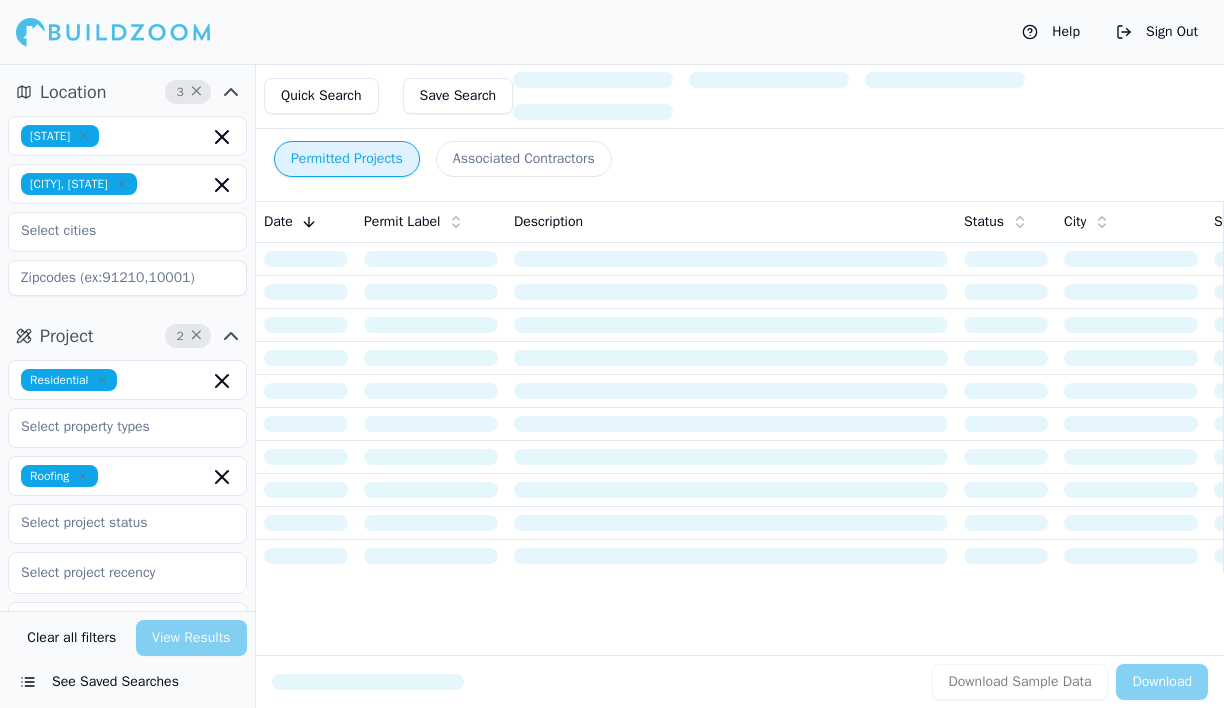 scroll, scrollTop: 0, scrollLeft: 0, axis: both 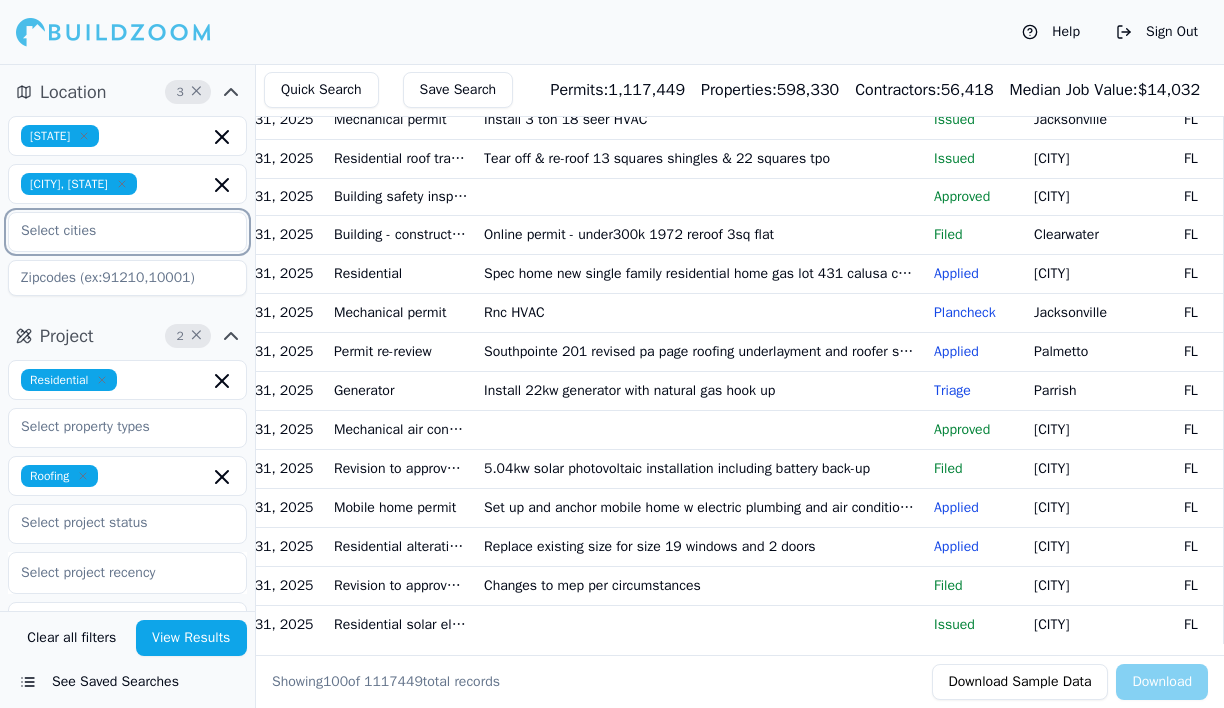click at bounding box center [115, 231] 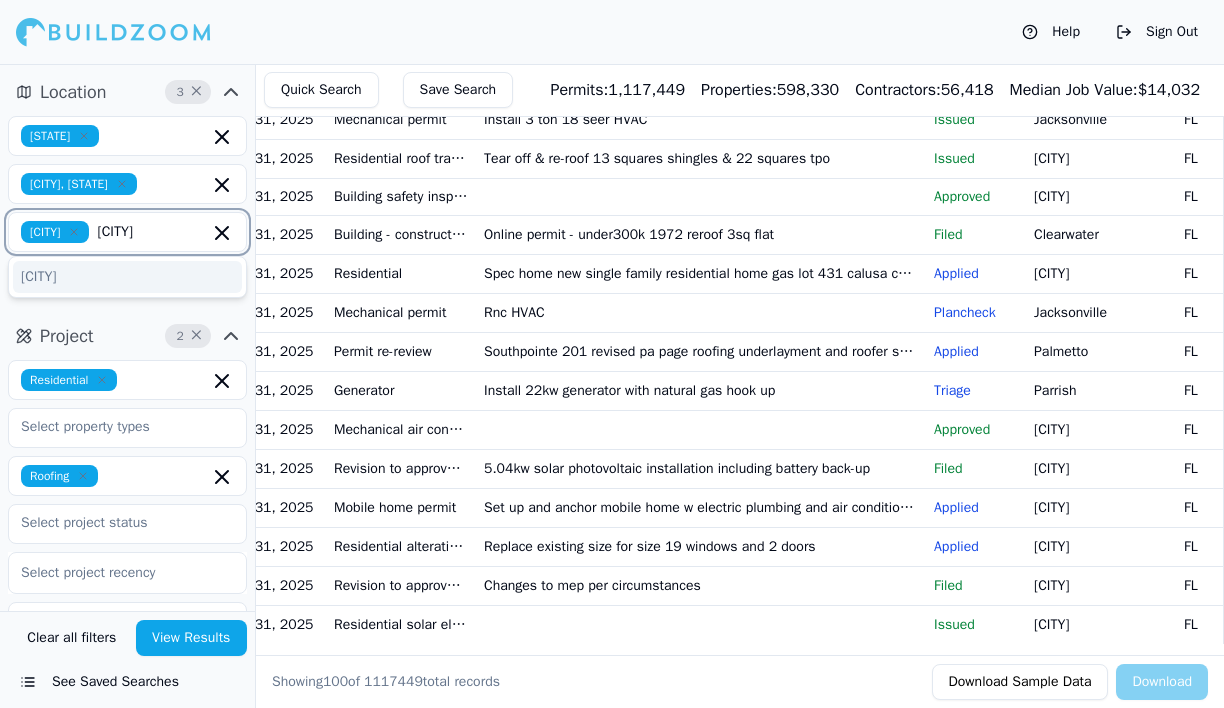 type on "miami bea" 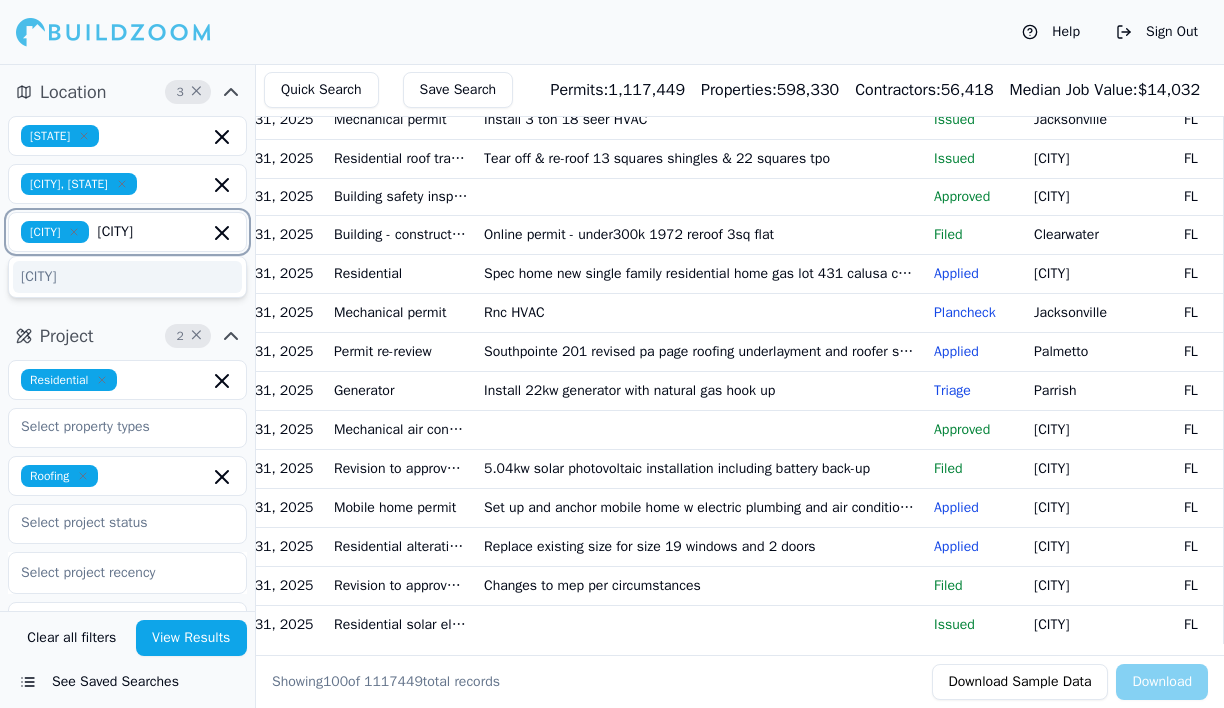 click on "Miami Beach" at bounding box center [127, 277] 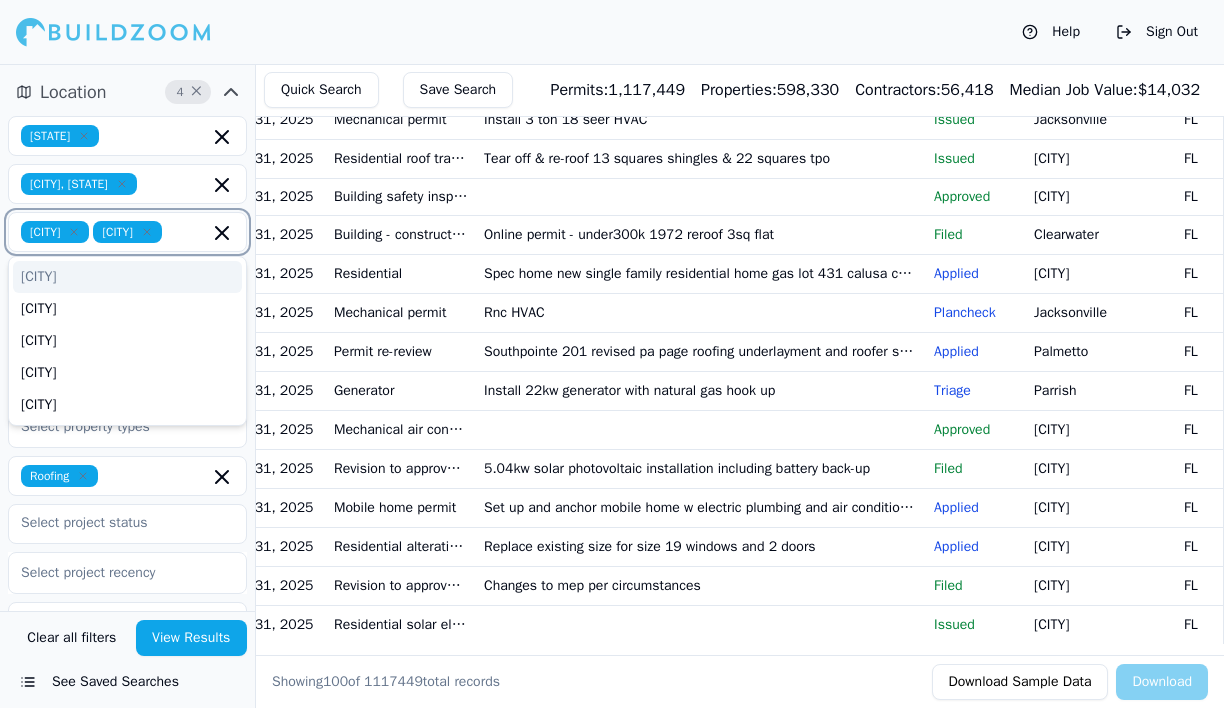 click 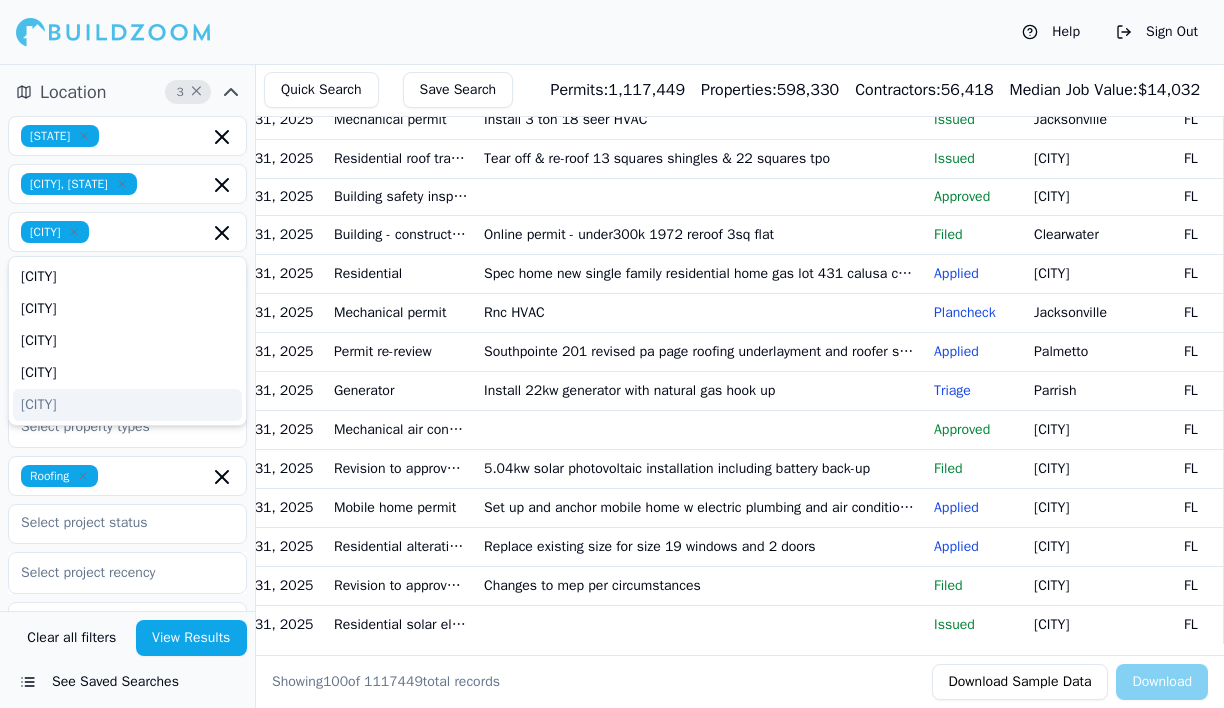 click on "View Results" at bounding box center [192, 638] 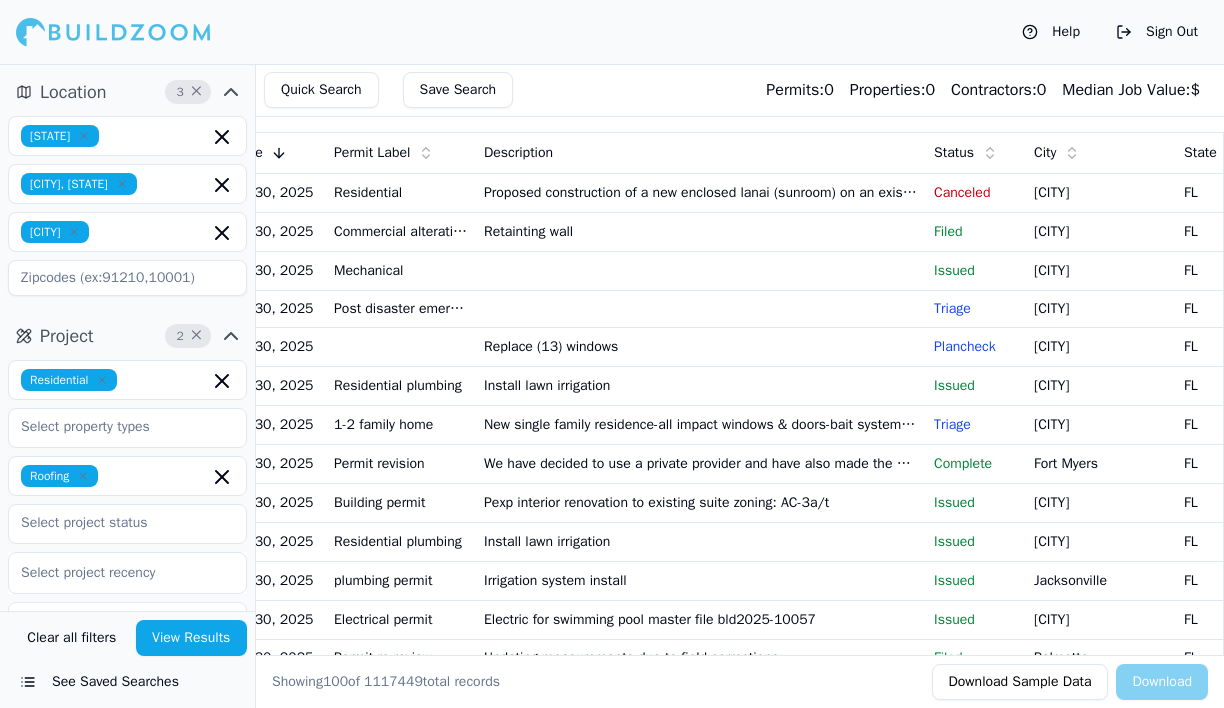 scroll, scrollTop: 0, scrollLeft: 0, axis: both 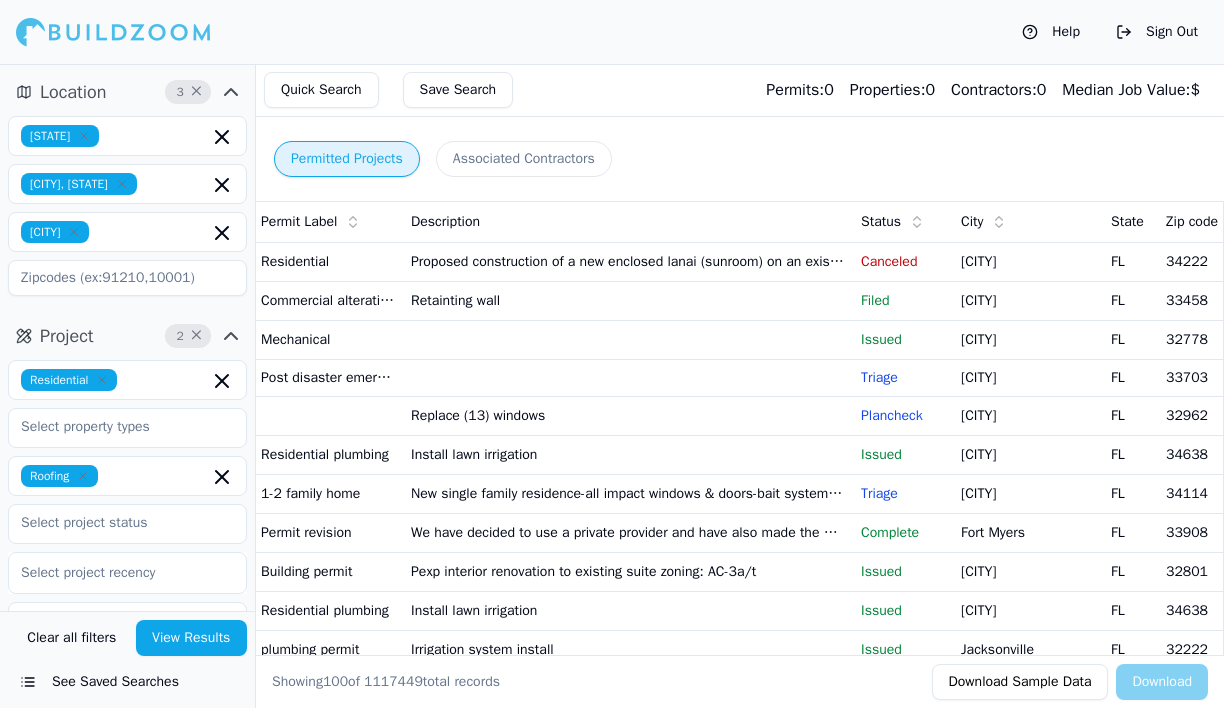 click 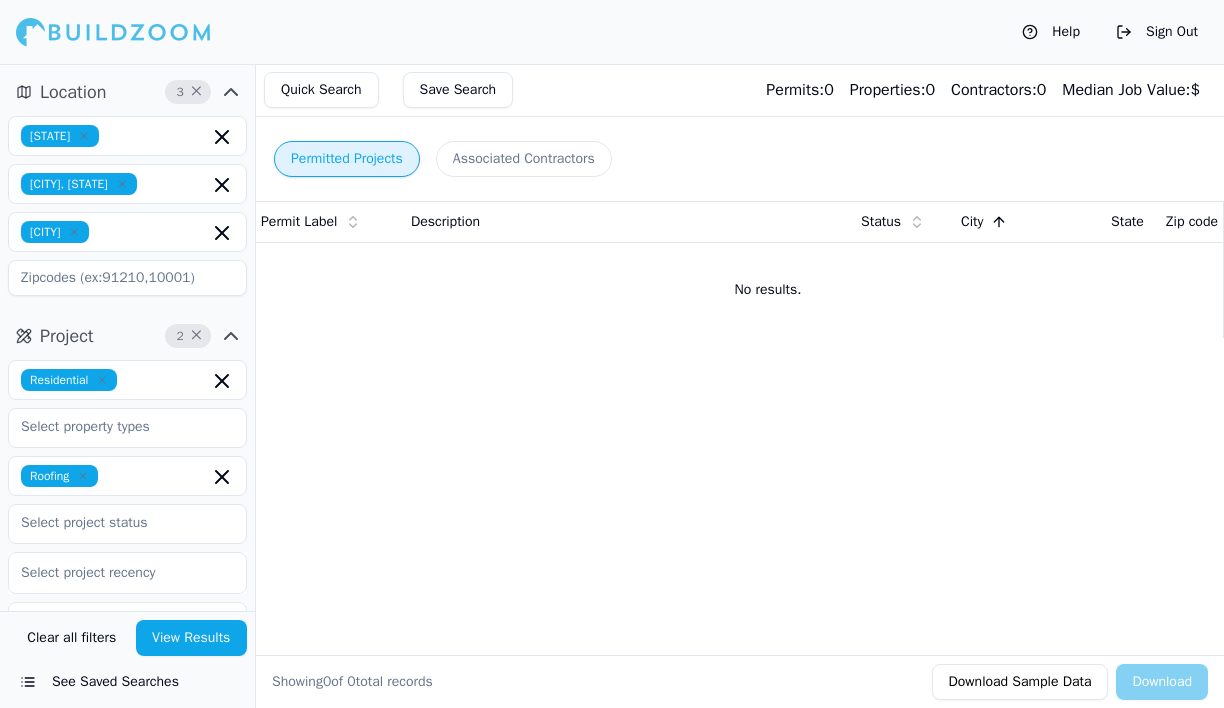 click 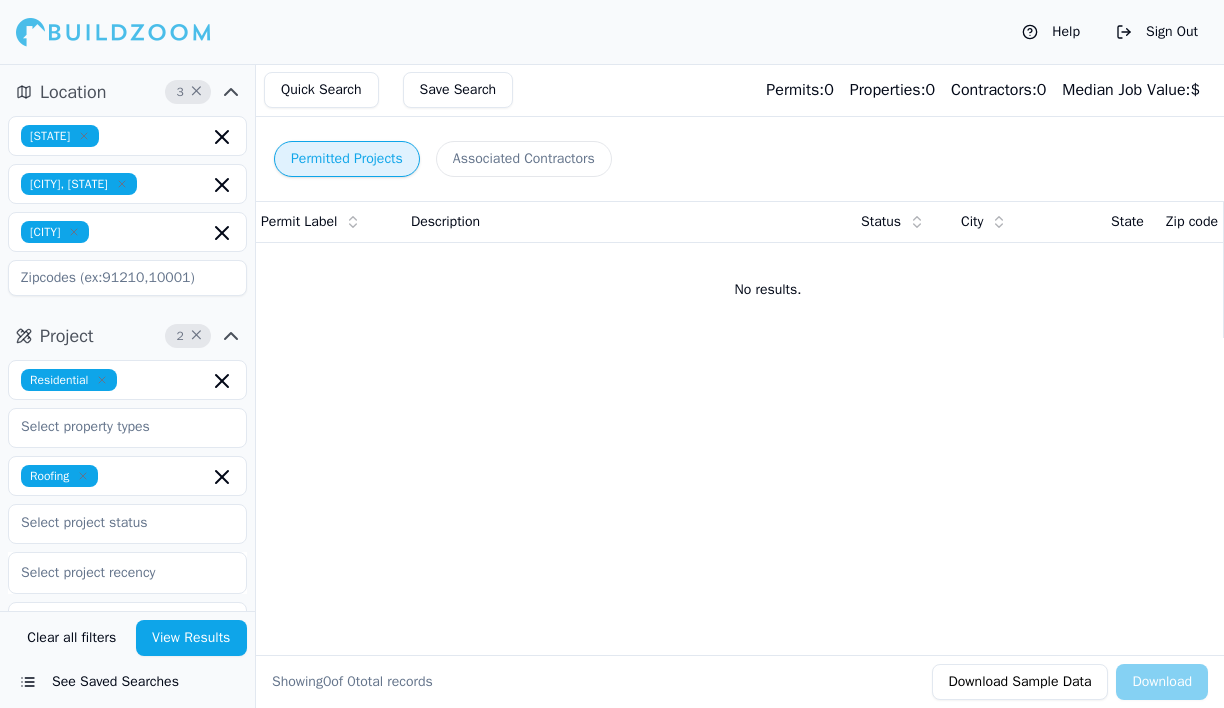 click 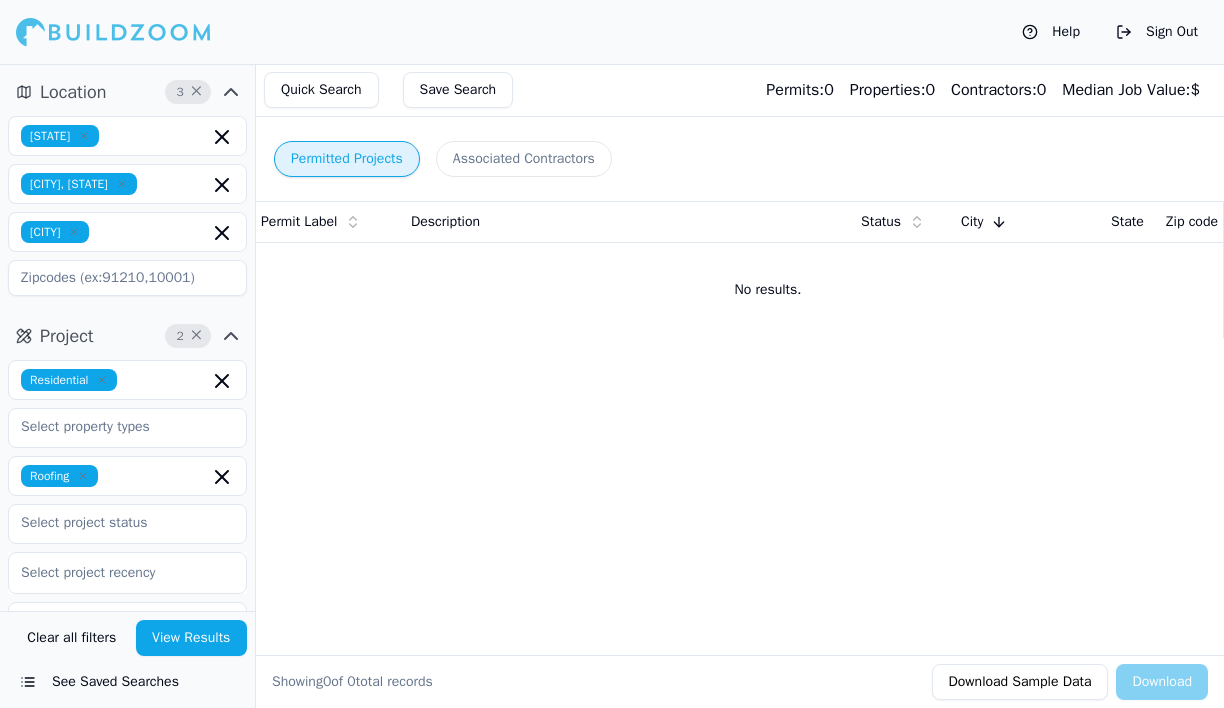click on "City" at bounding box center [1028, 222] 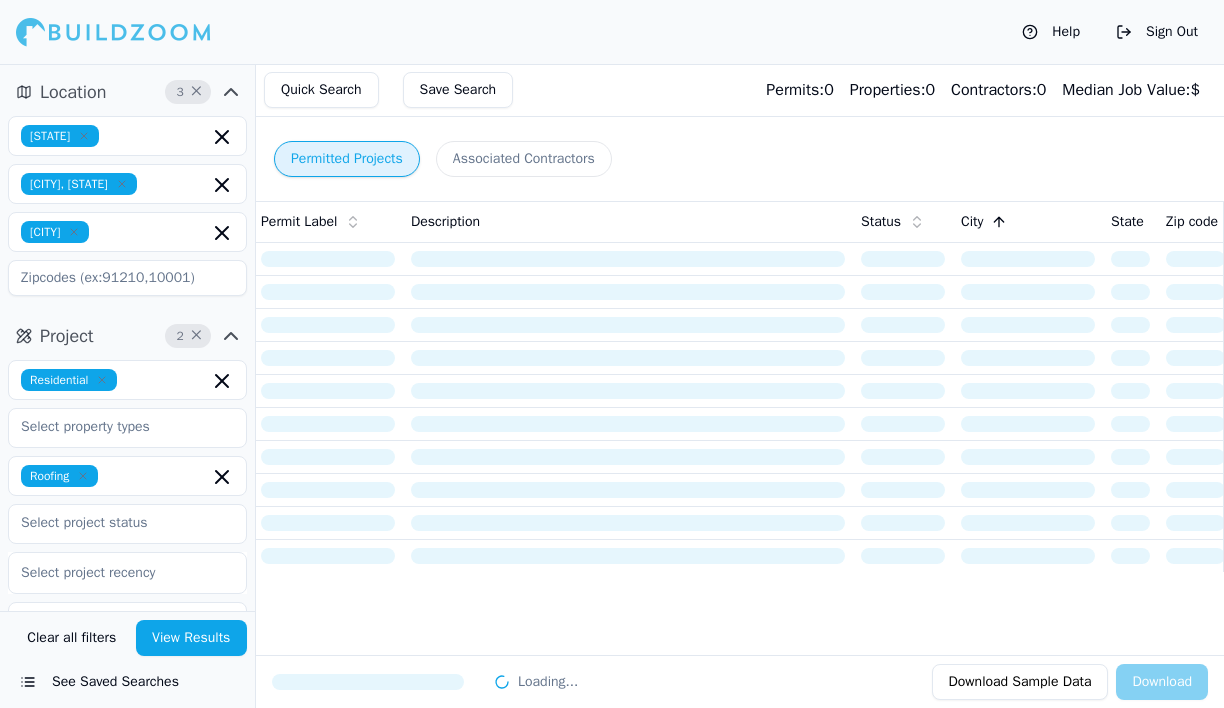 click 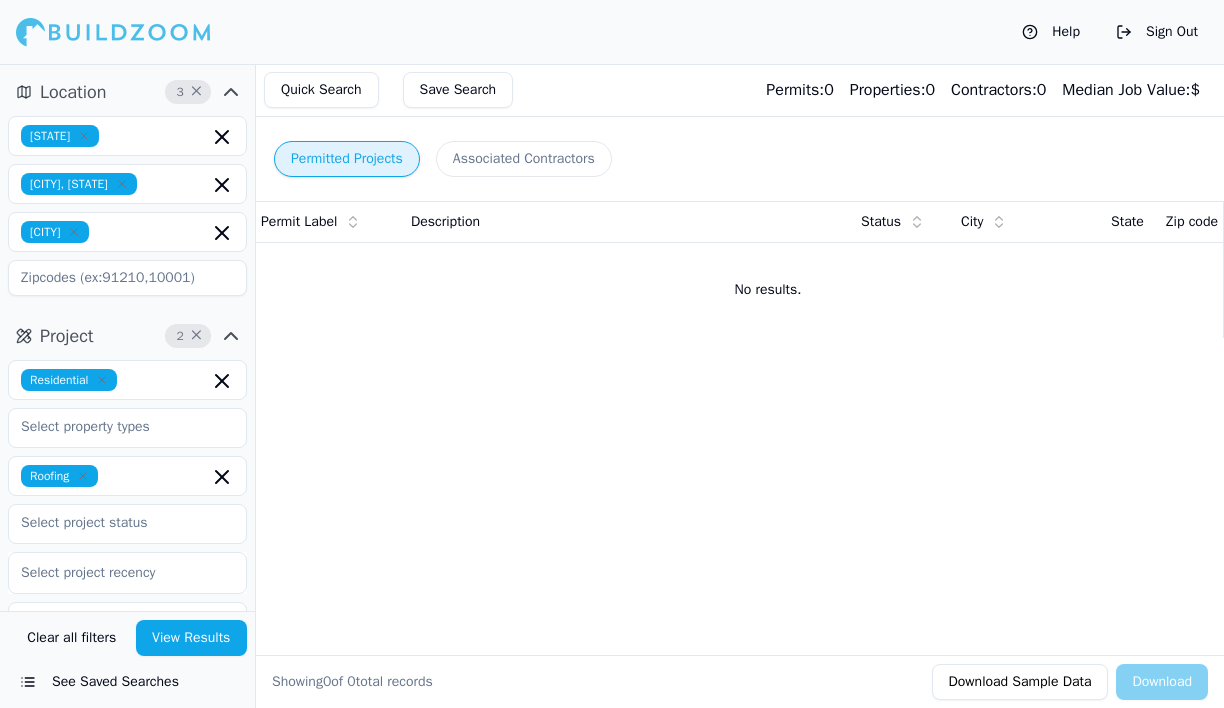 click at bounding box center (127, 278) 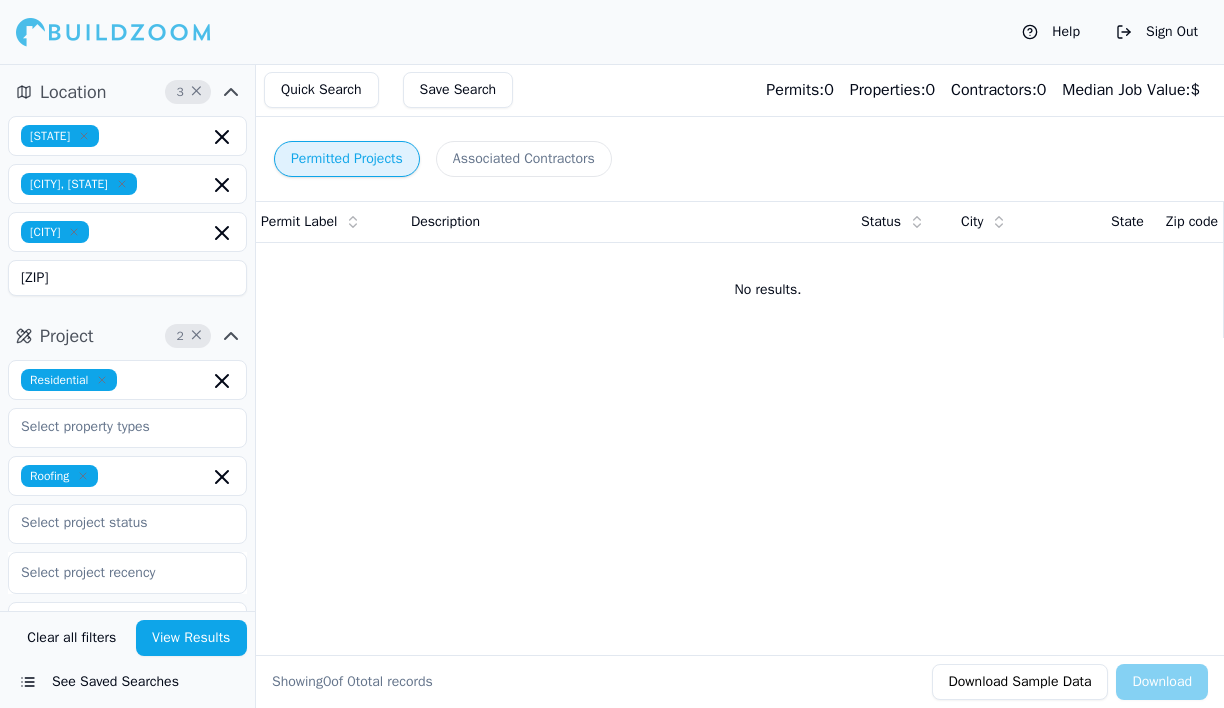 type on "33109" 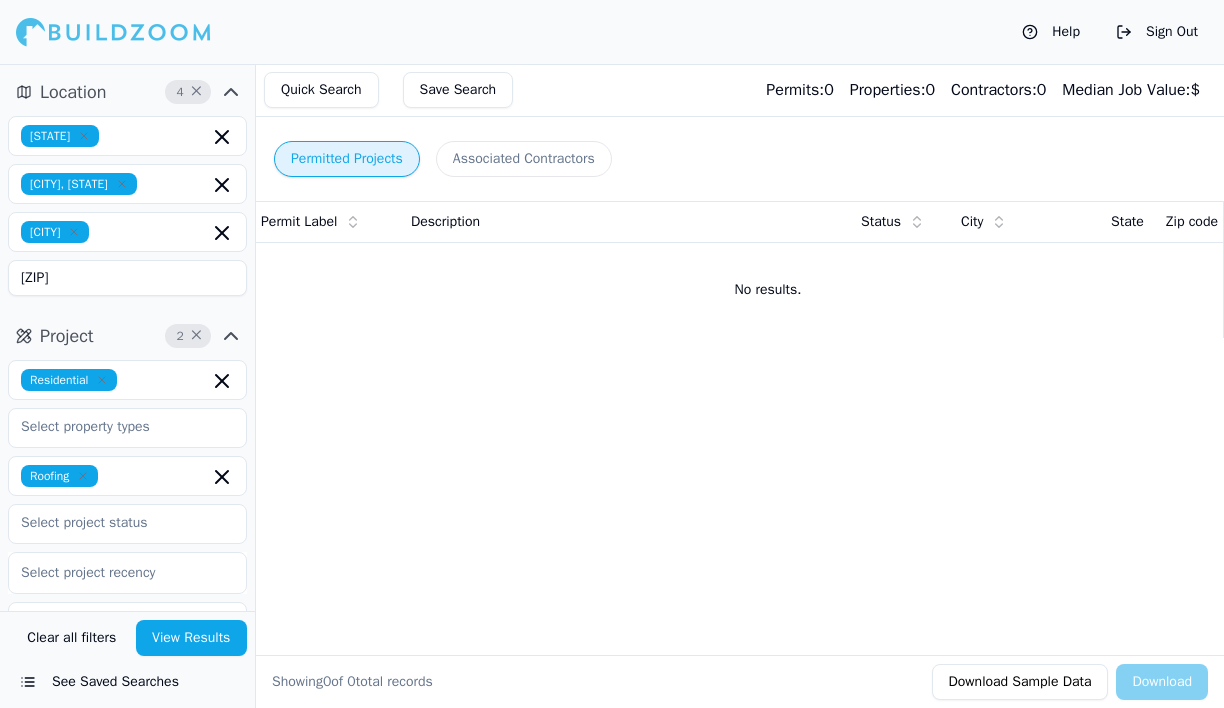 click on "View Results" at bounding box center [192, 638] 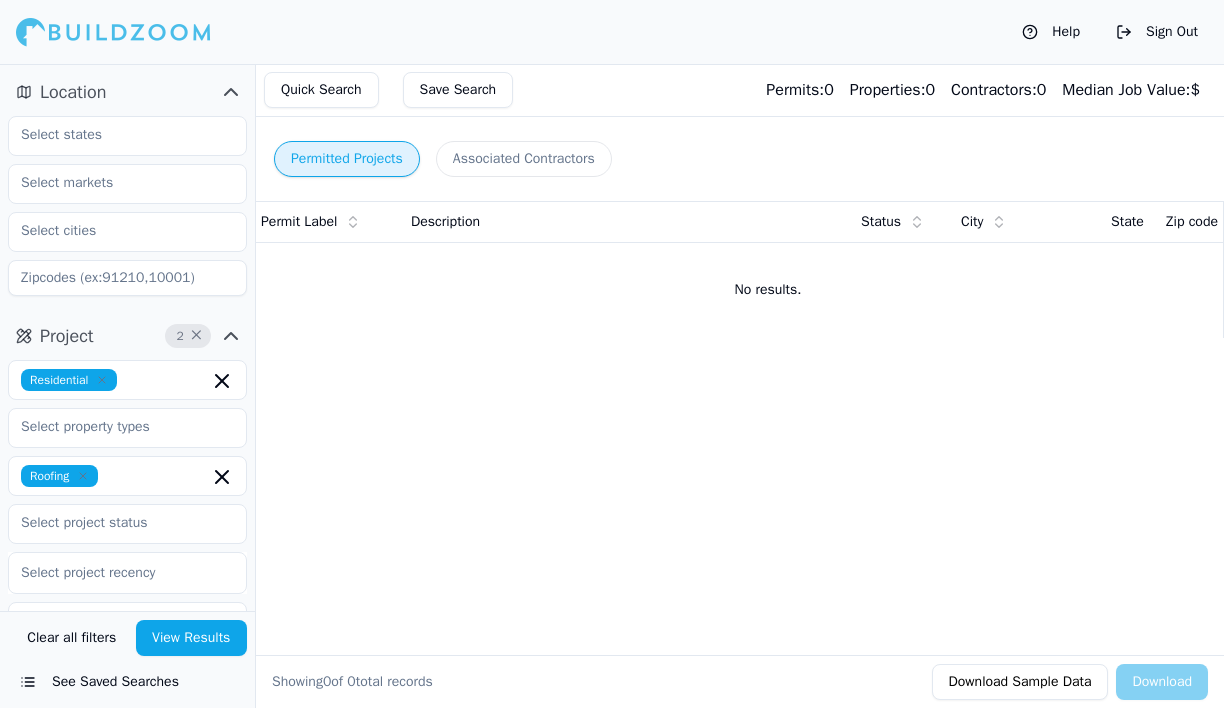 click on "×" at bounding box center [198, 336] 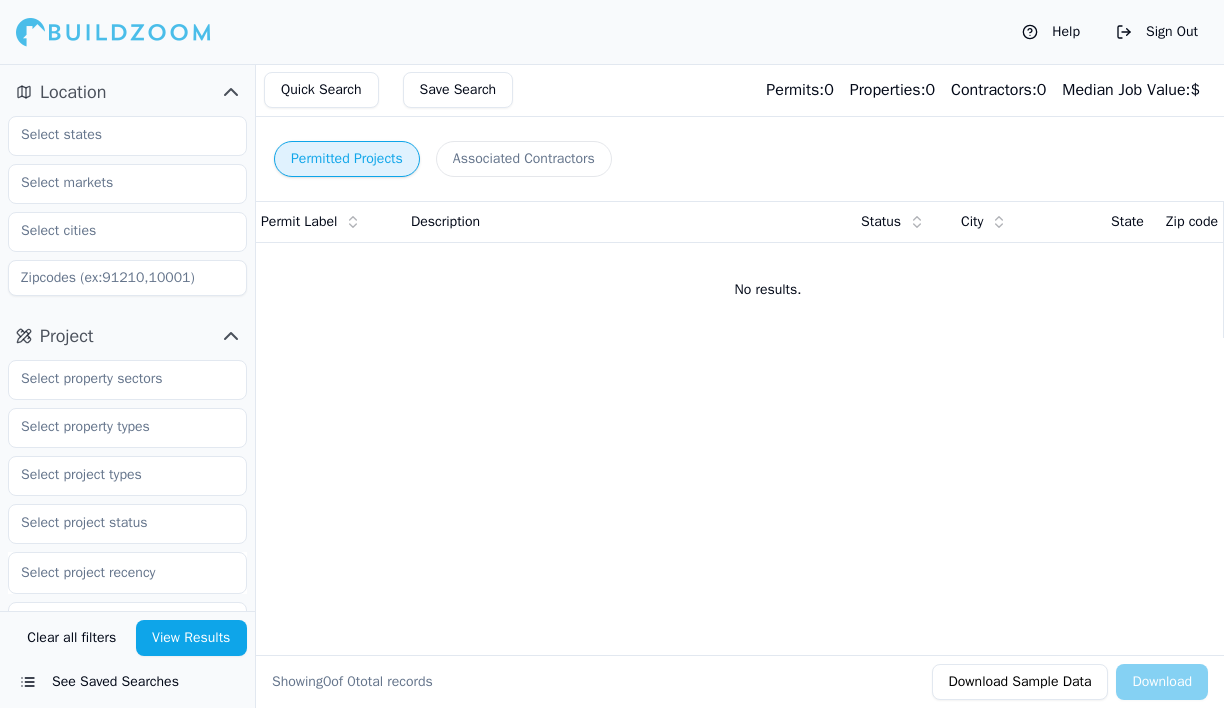 click on "View Results" at bounding box center (192, 638) 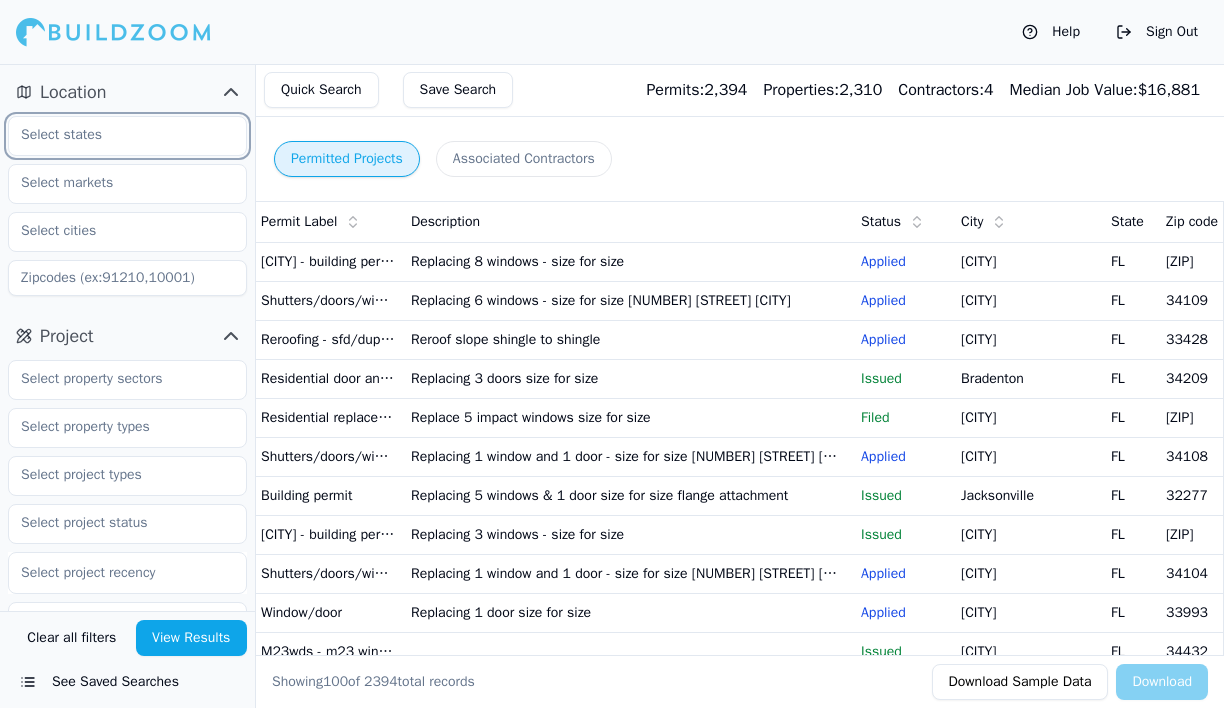 click at bounding box center (115, 135) 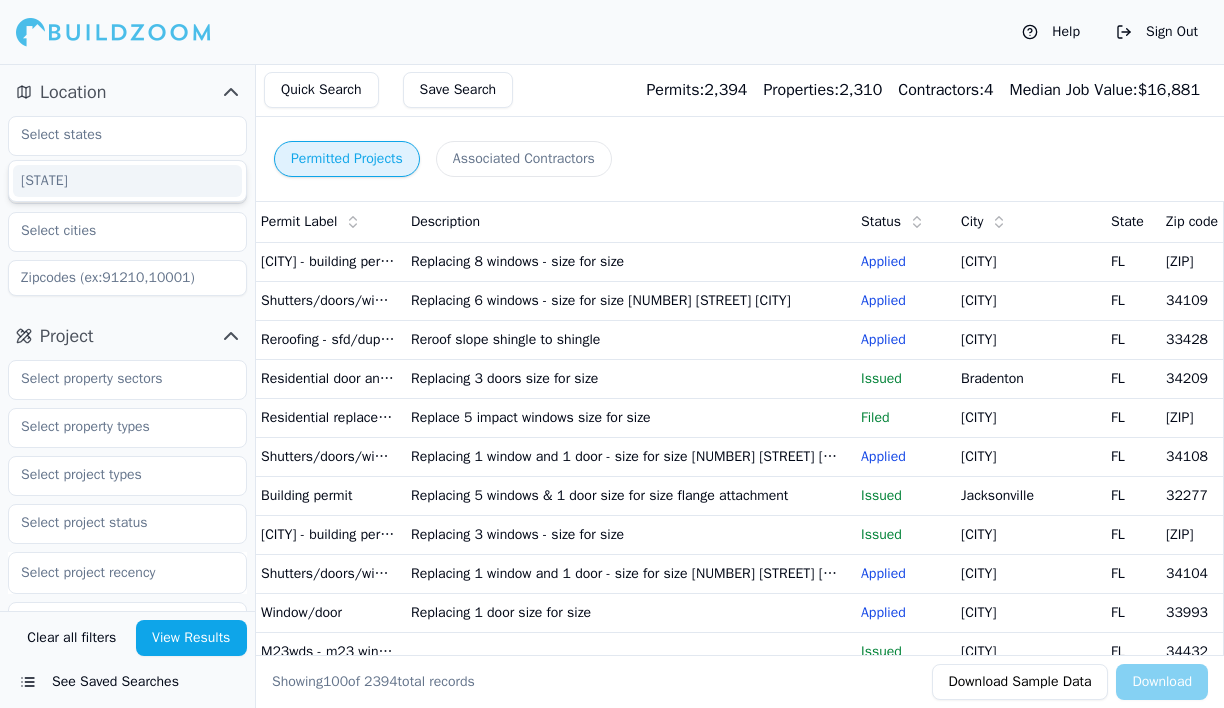 click at bounding box center (127, 278) 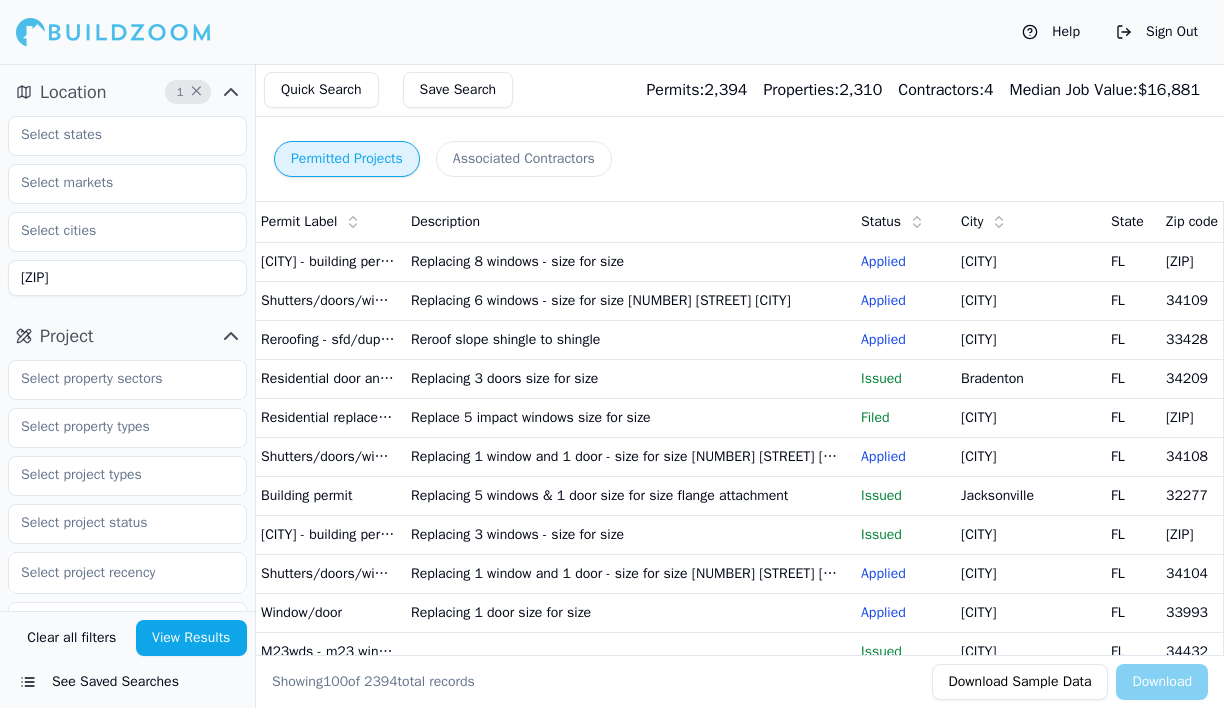 click on "View Results" at bounding box center [192, 638] 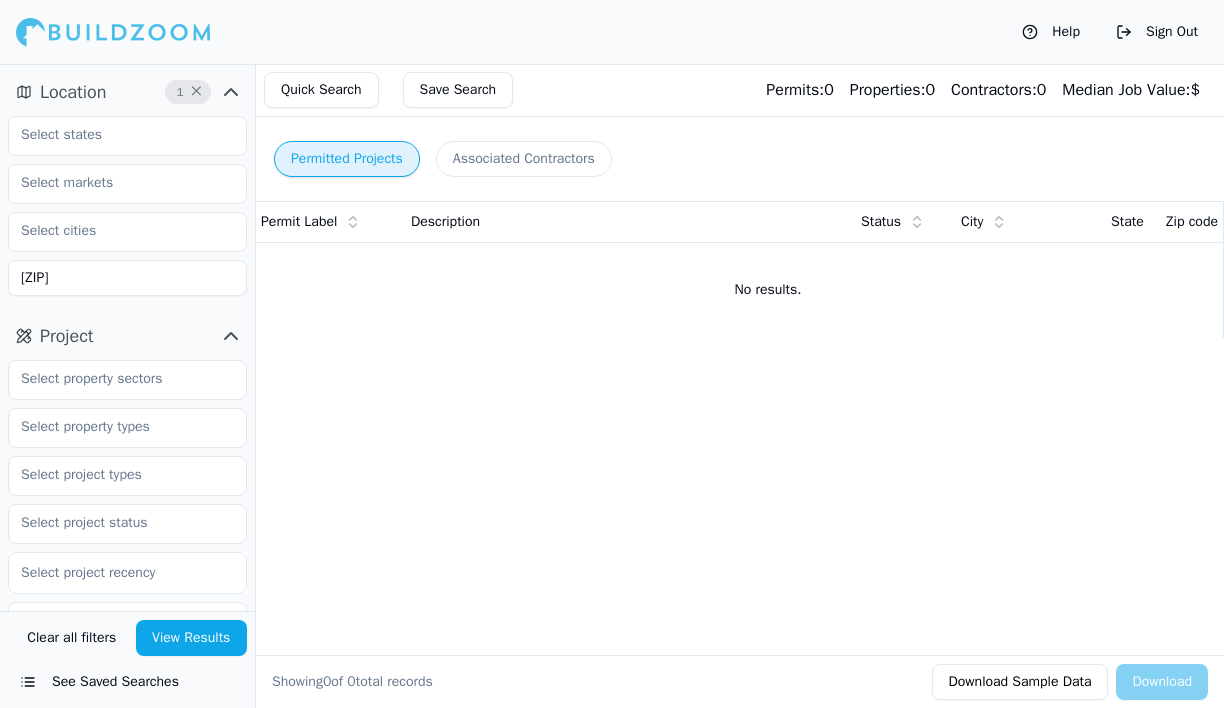 click on "33109" at bounding box center (127, 278) 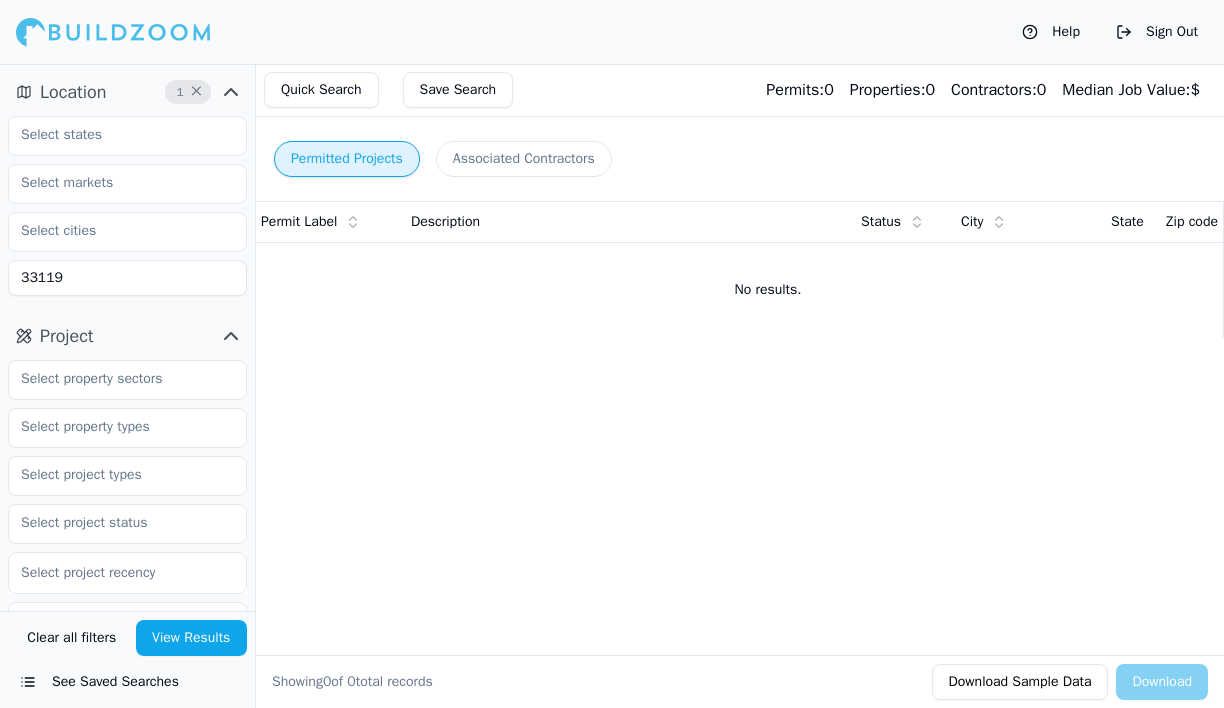 click on "View Results" at bounding box center [192, 638] 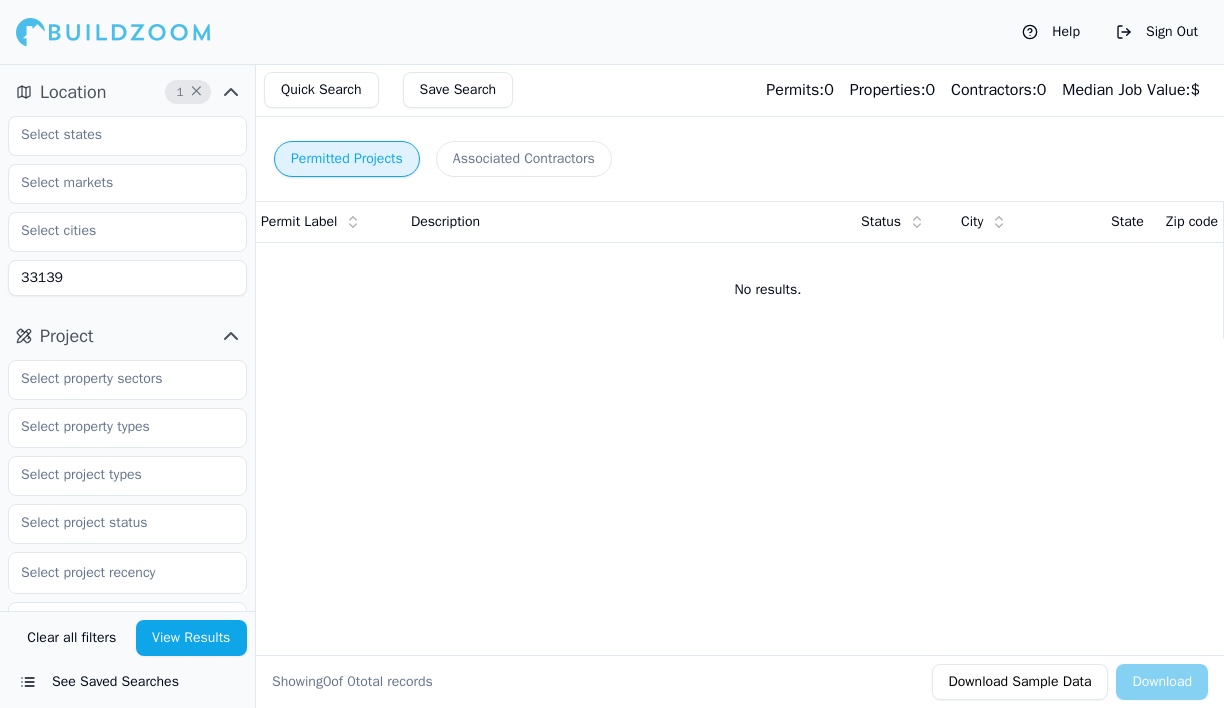 click on "View Results" at bounding box center [192, 638] 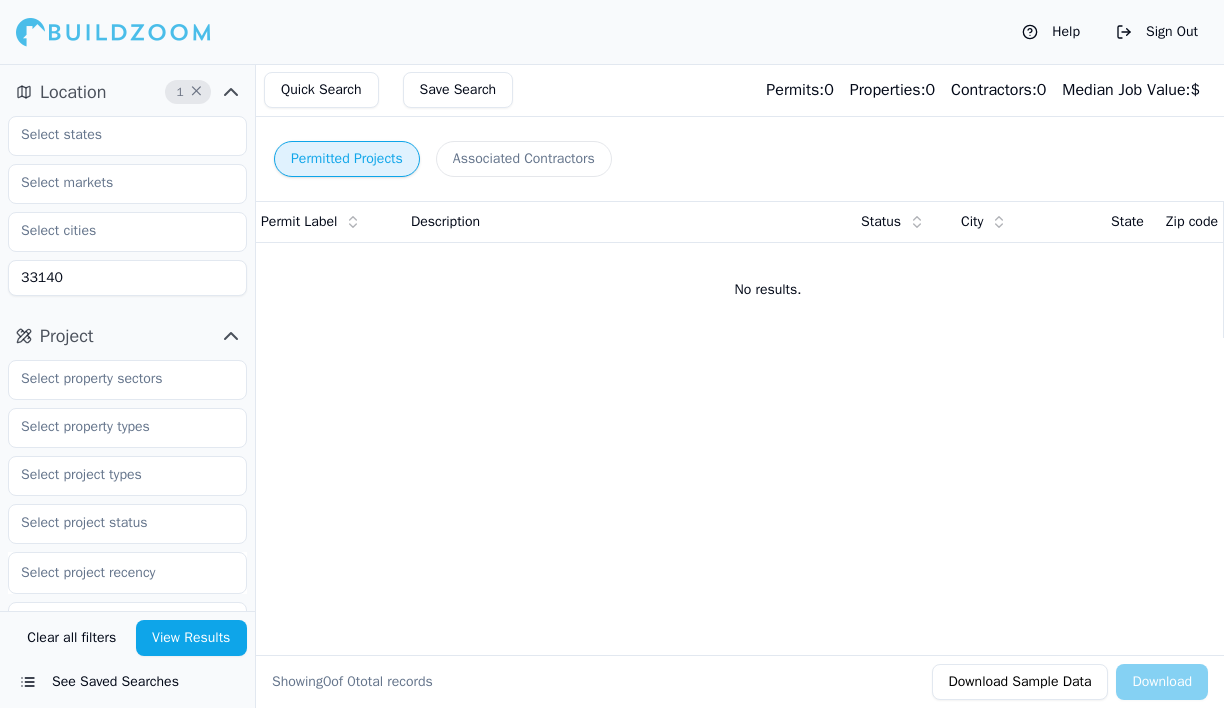 click on "Clear all filters View Results See Saved Searches" at bounding box center [127, 659] 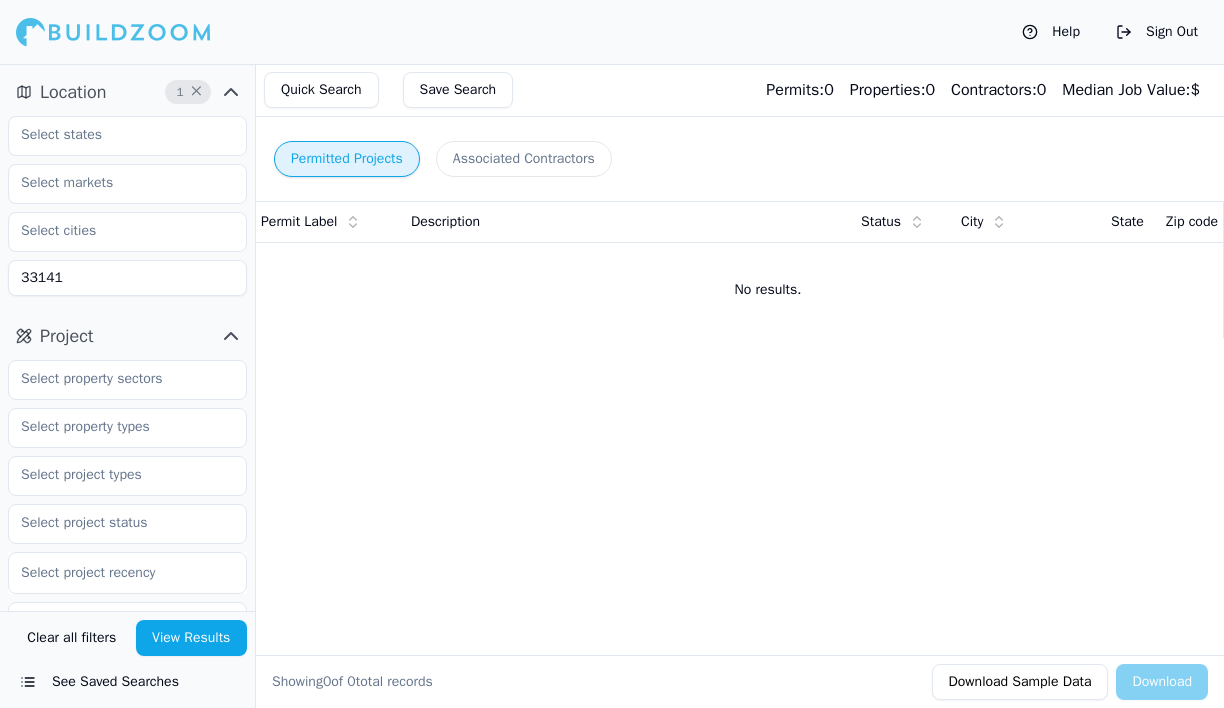 click on "View Results" at bounding box center (192, 638) 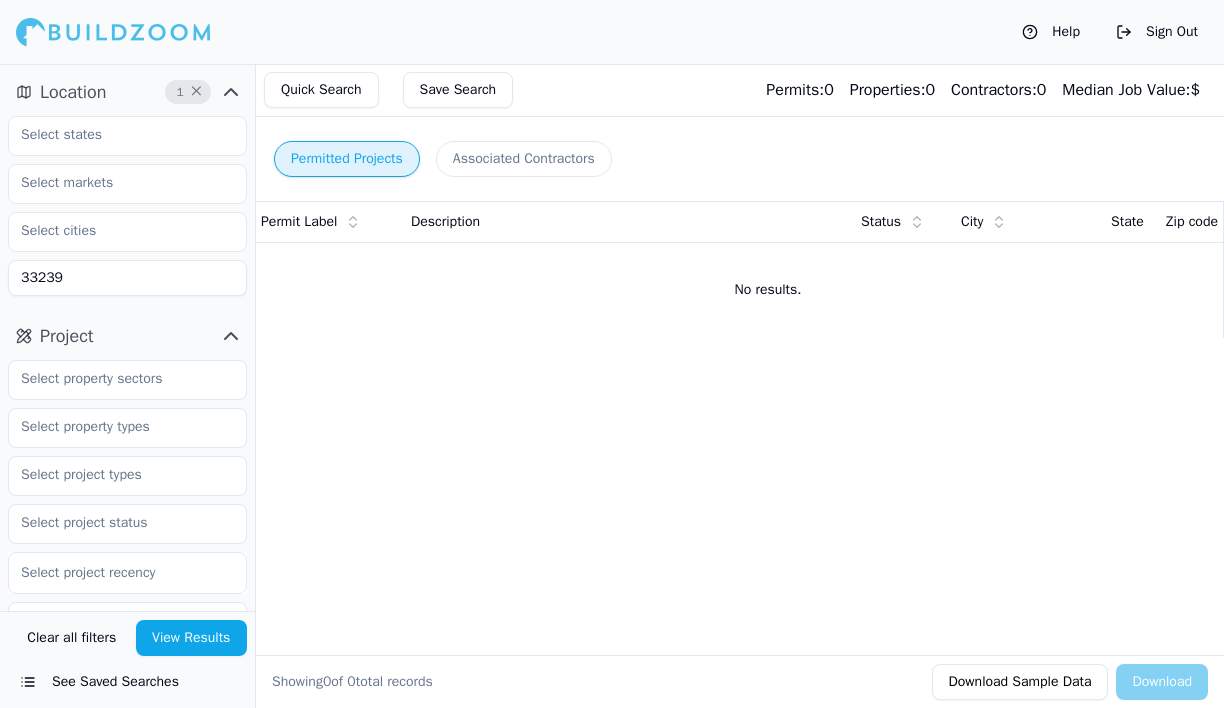 type on "33239" 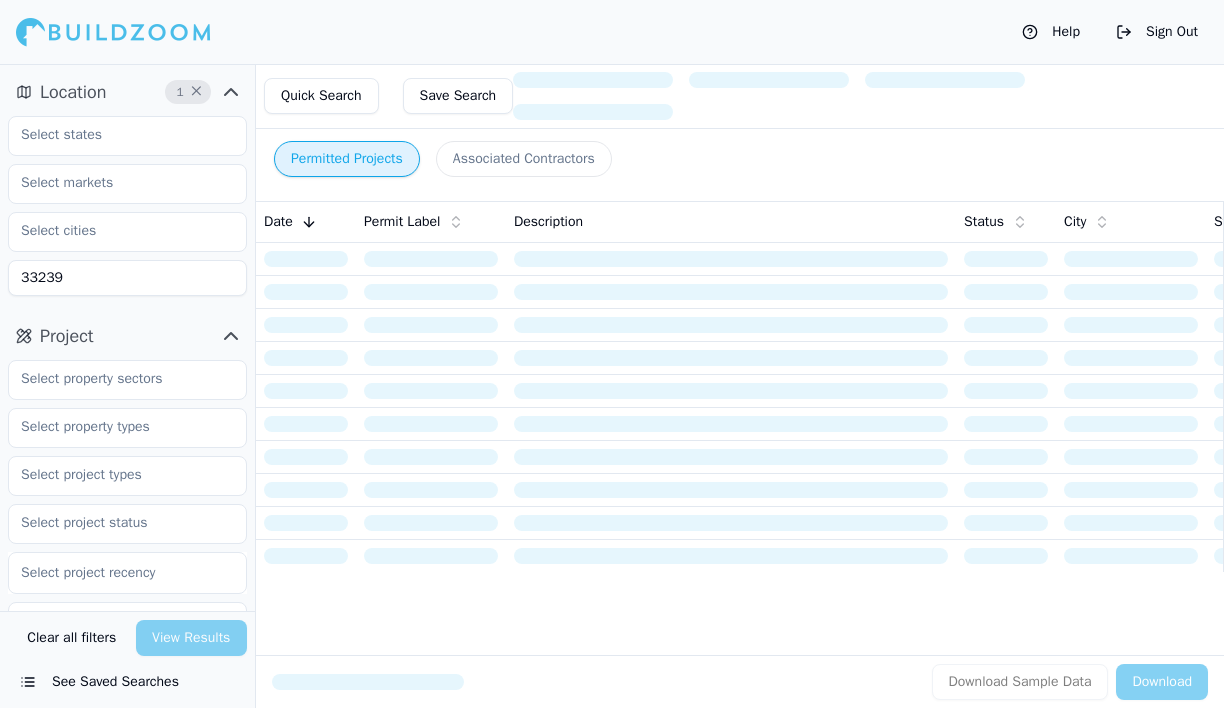 scroll, scrollTop: 0, scrollLeft: 0, axis: both 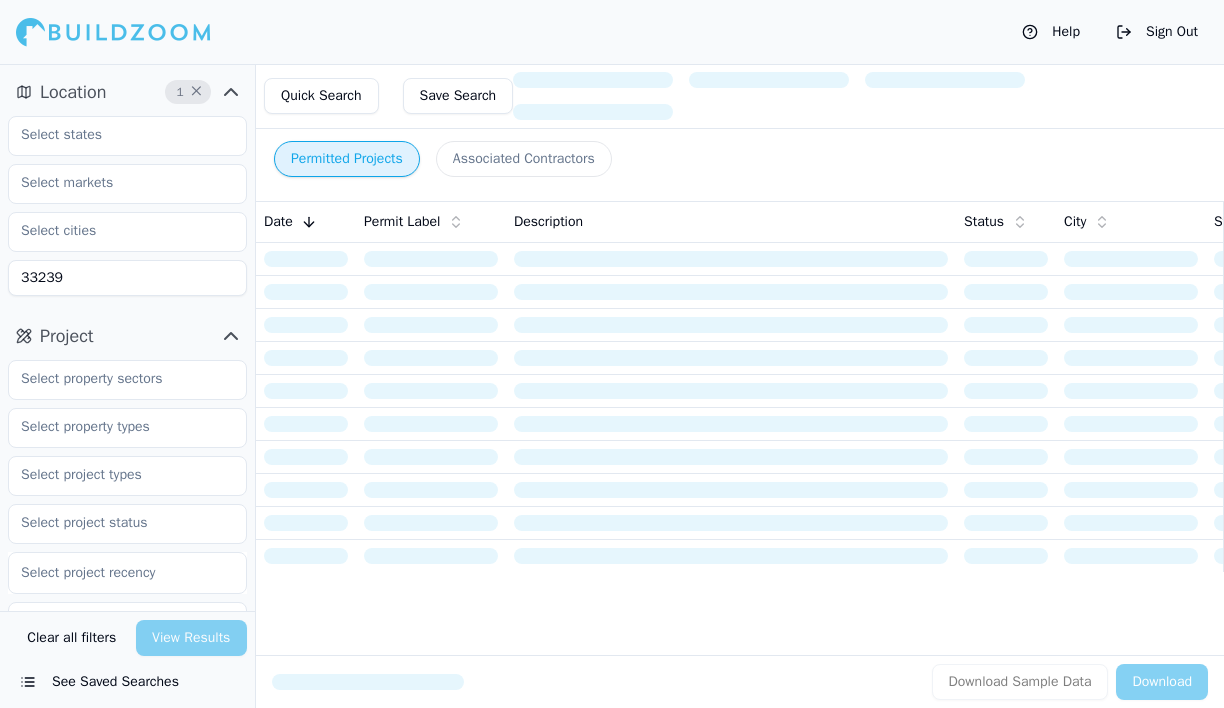 click at bounding box center (113, 32) 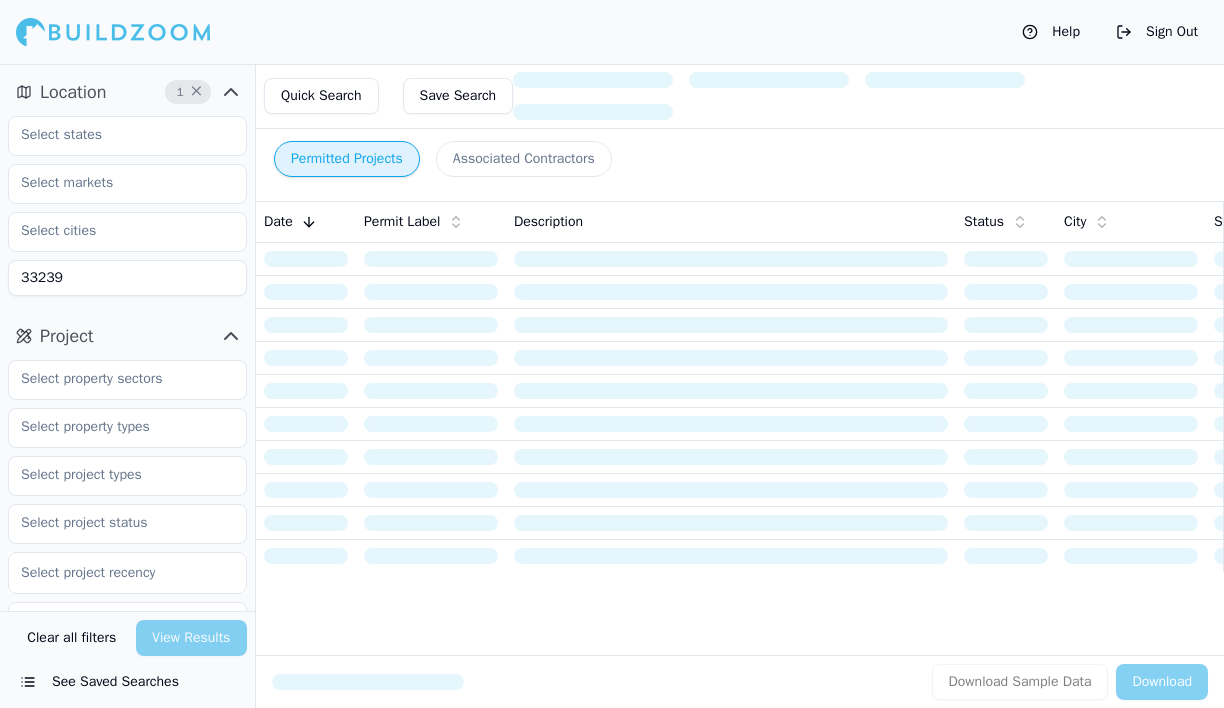 scroll, scrollTop: 0, scrollLeft: 0, axis: both 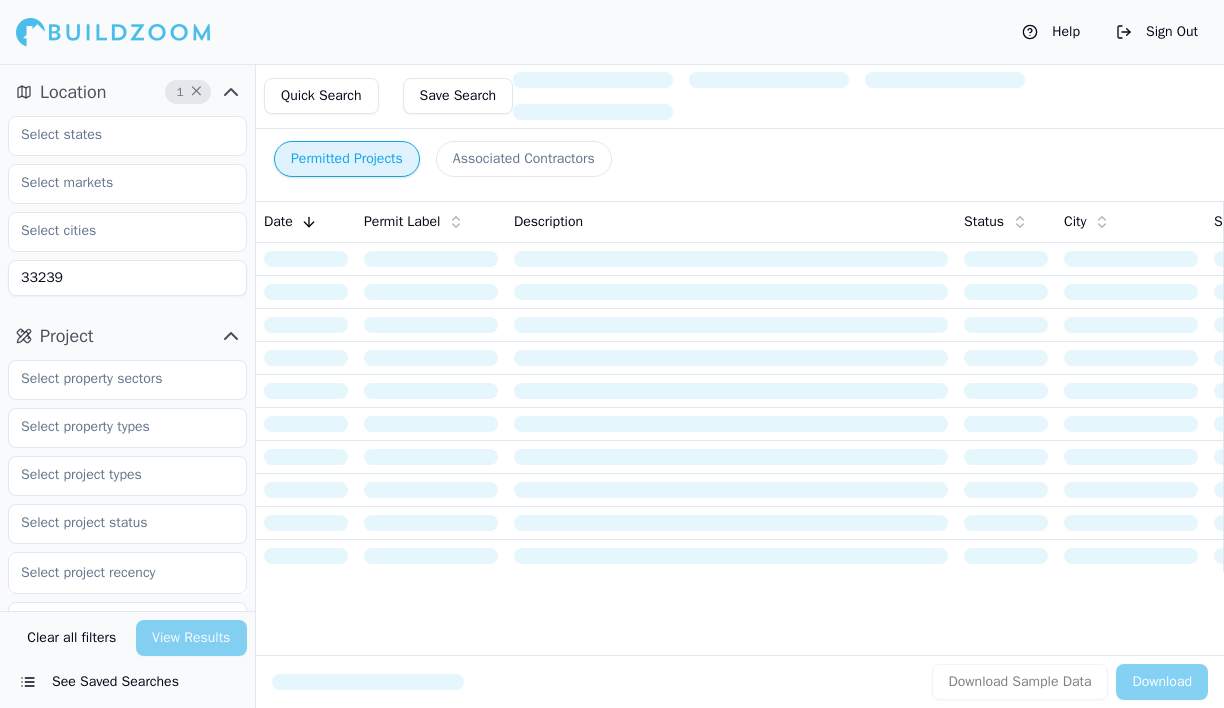 click on "×" at bounding box center (198, 92) 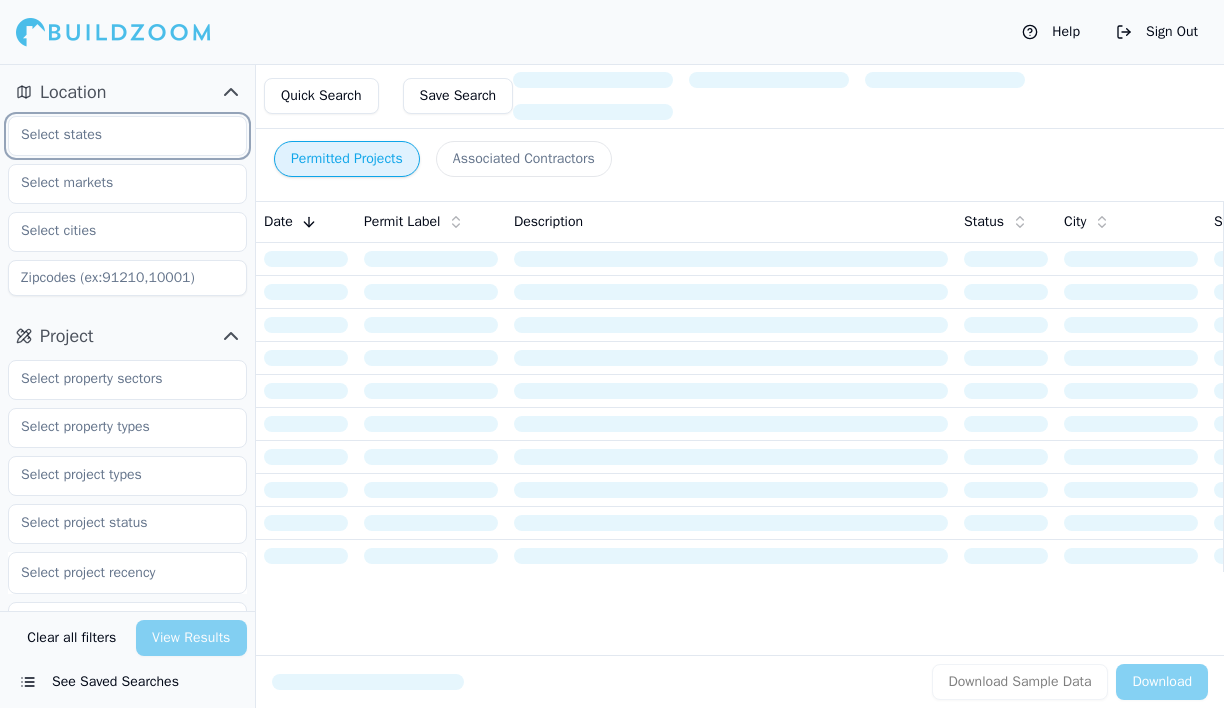 click at bounding box center [115, 135] 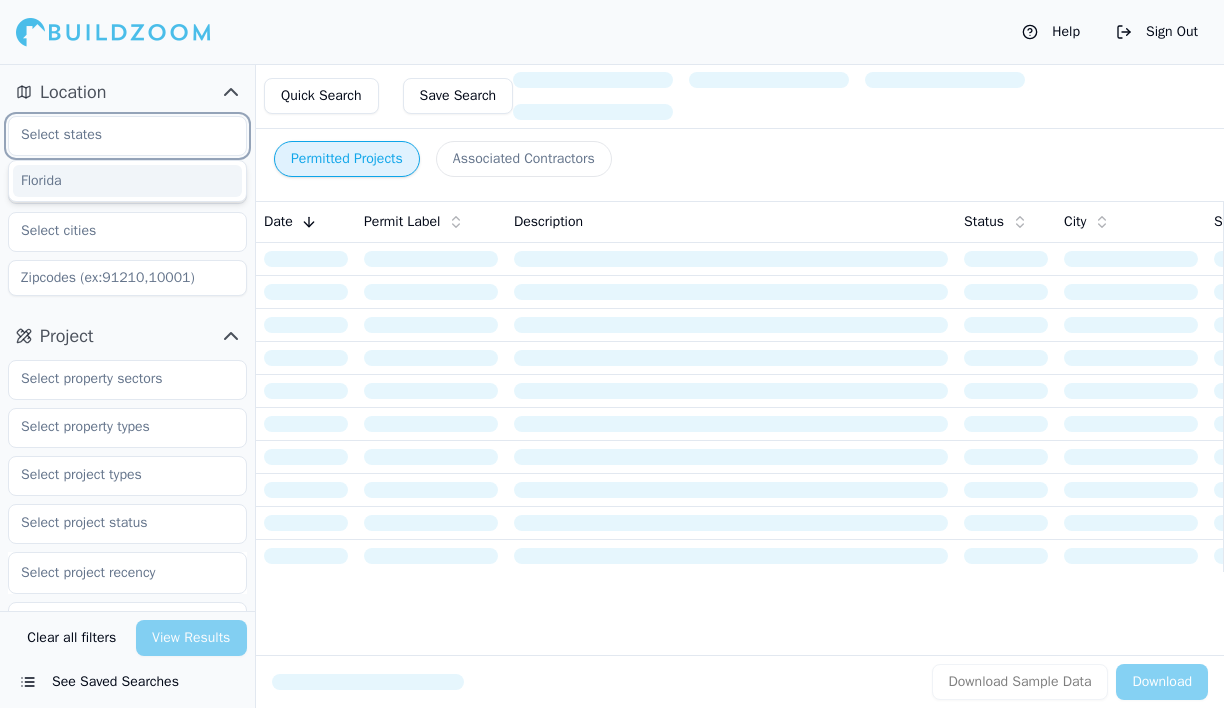 click on "Florida" at bounding box center (127, 181) 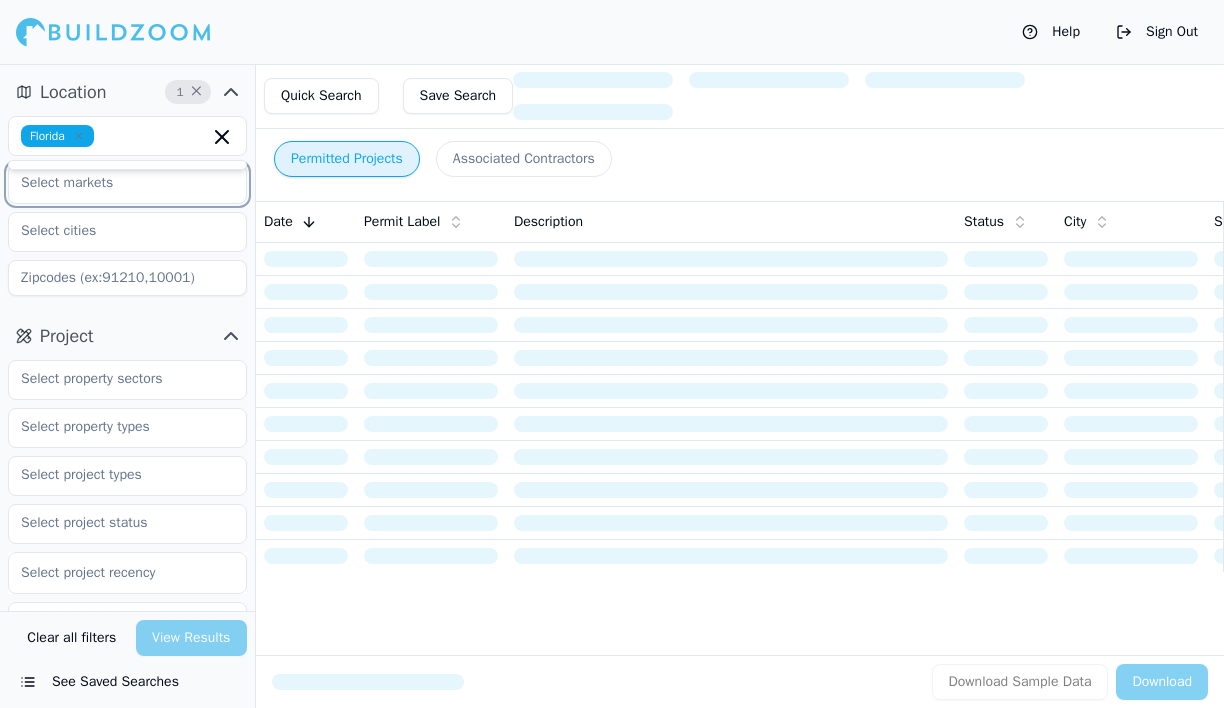 click at bounding box center (115, 183) 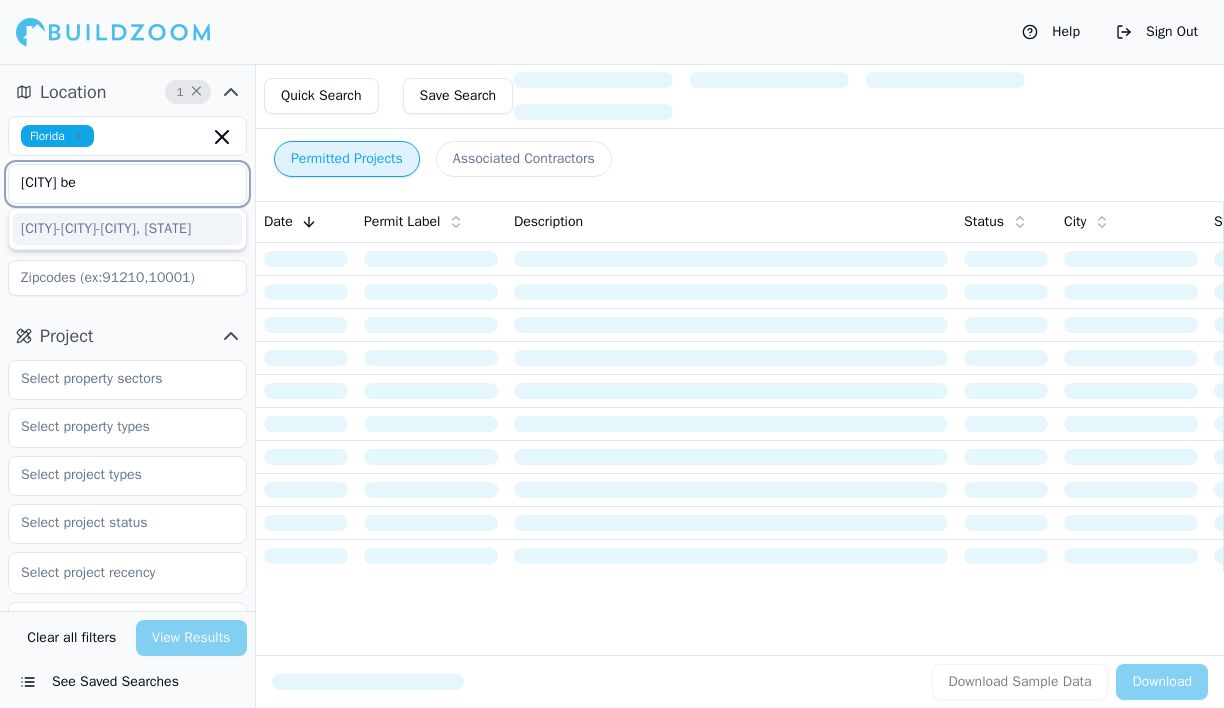 type on "[CITY]" 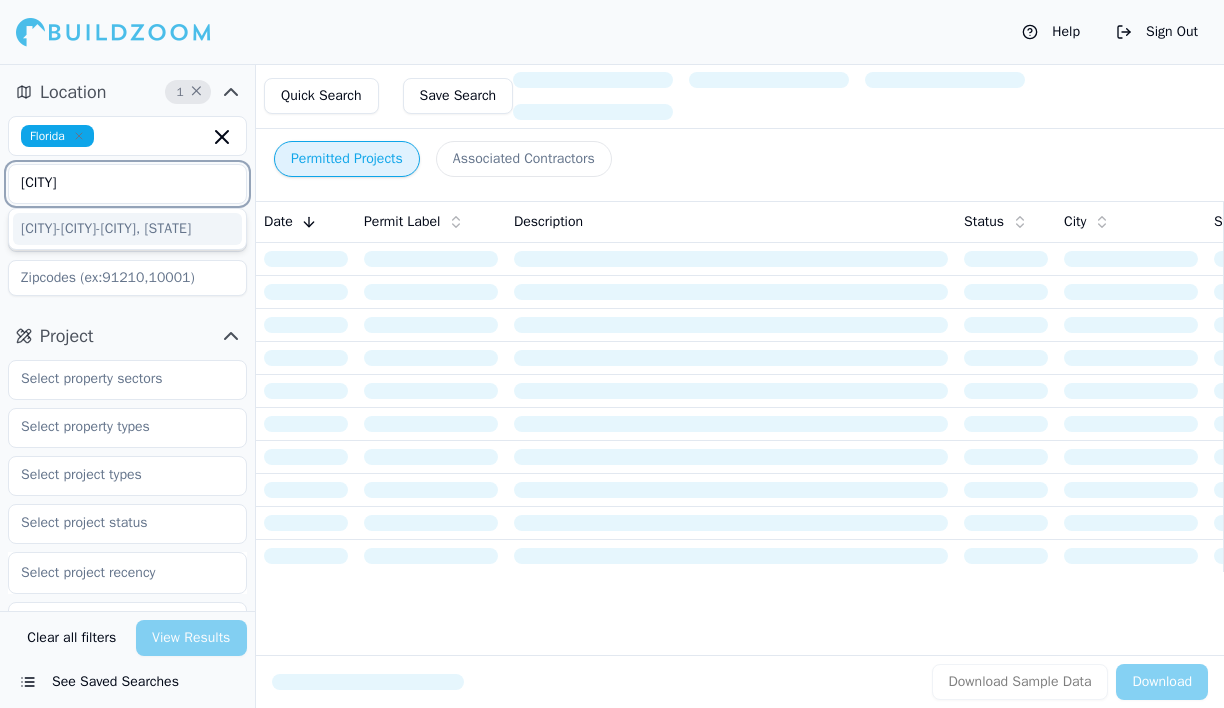 click on "[CITY]-[CITY]-[CITY], [STATE]" at bounding box center [127, 229] 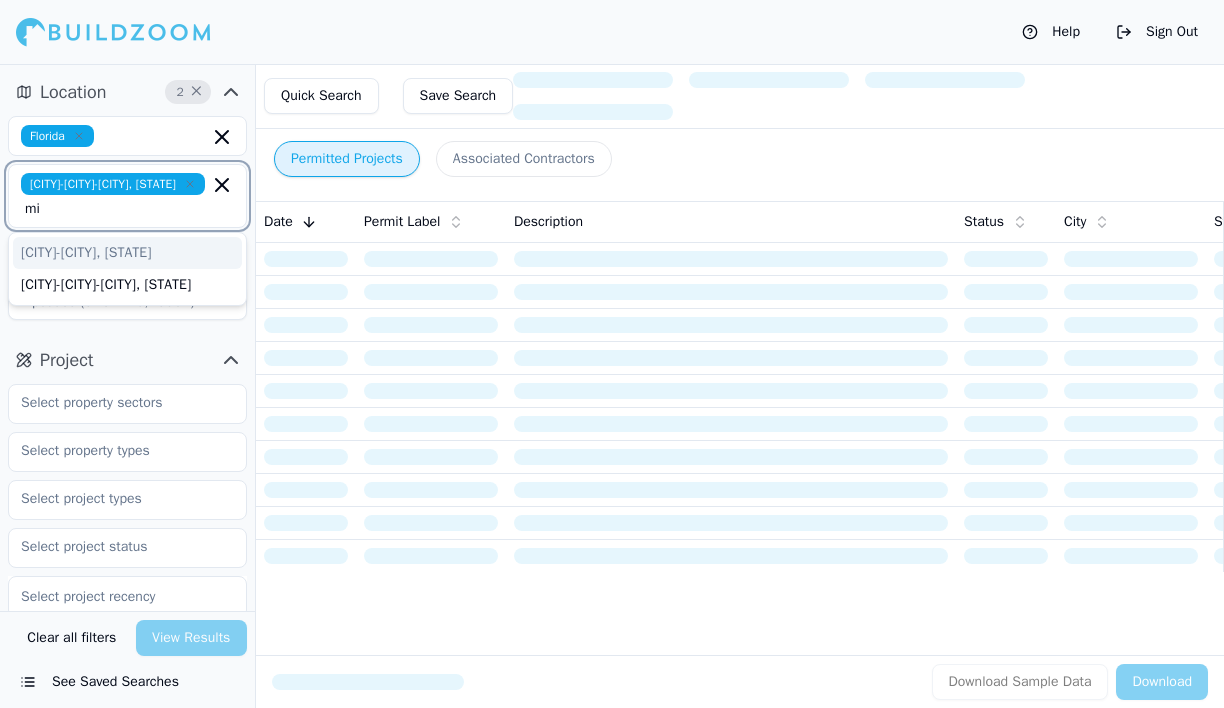 type on "m" 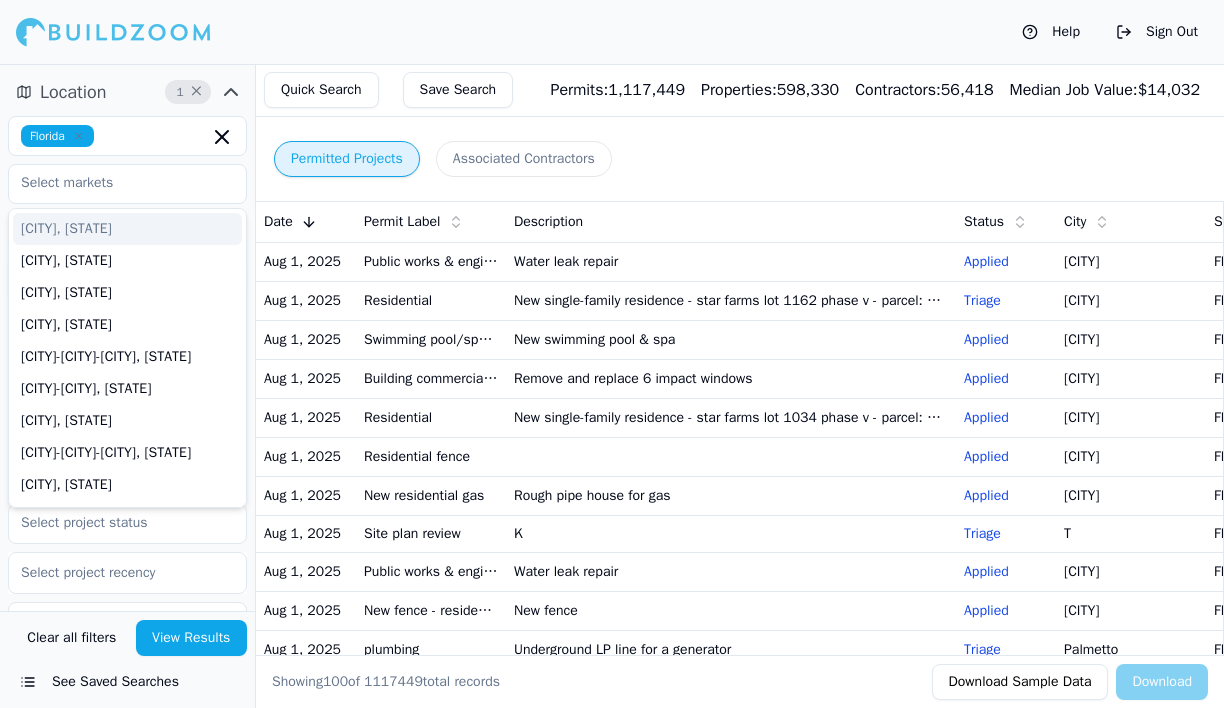 click on "[STATE] [CITY], [STATE] [CITY], [STATE] [CITY], [STATE] [CITY]-[CITY], [STATE] [CITY], [STATE] [CITY]-[CITY]-[CITY], [STATE] [CITY], [STATE] [CITY], [STATE] [CITY], [STATE] [CITY]-[CITY]-[CITY], [STATE] [CITY]-[CITY]-[CITY], [STATE] [CITY], [STATE] [CITY]-[CITY]-[CITY], [STATE] [CITY], [STATE] [CITY], [STATE] [CITY]-[CITY]-[CITY], [STATE] [CITY], [STATE] [CITY]-[CITY], [STATE] [CITY]-[CITY], [STATE] [CITY], [STATE] [CITY]-[CITY]-[CITY], [STATE] [CITY]-[CITY], [STATE] [CITY], [STATE]" at bounding box center (127, 206) 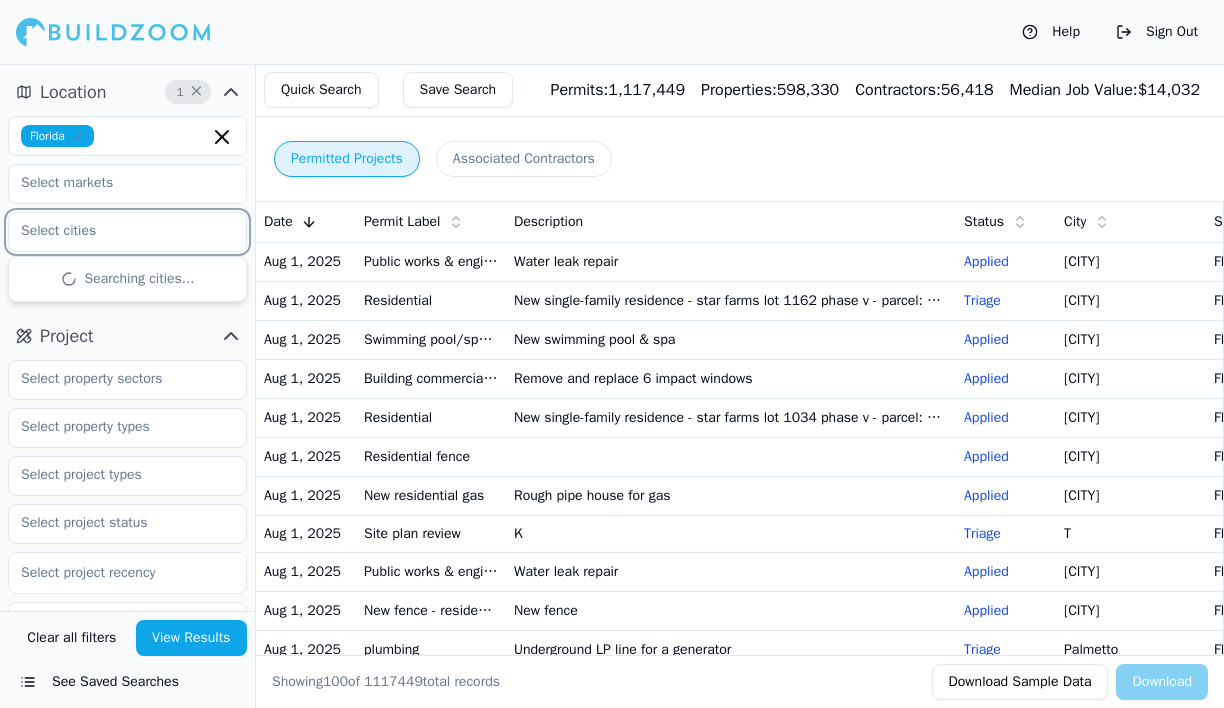 click at bounding box center (115, 231) 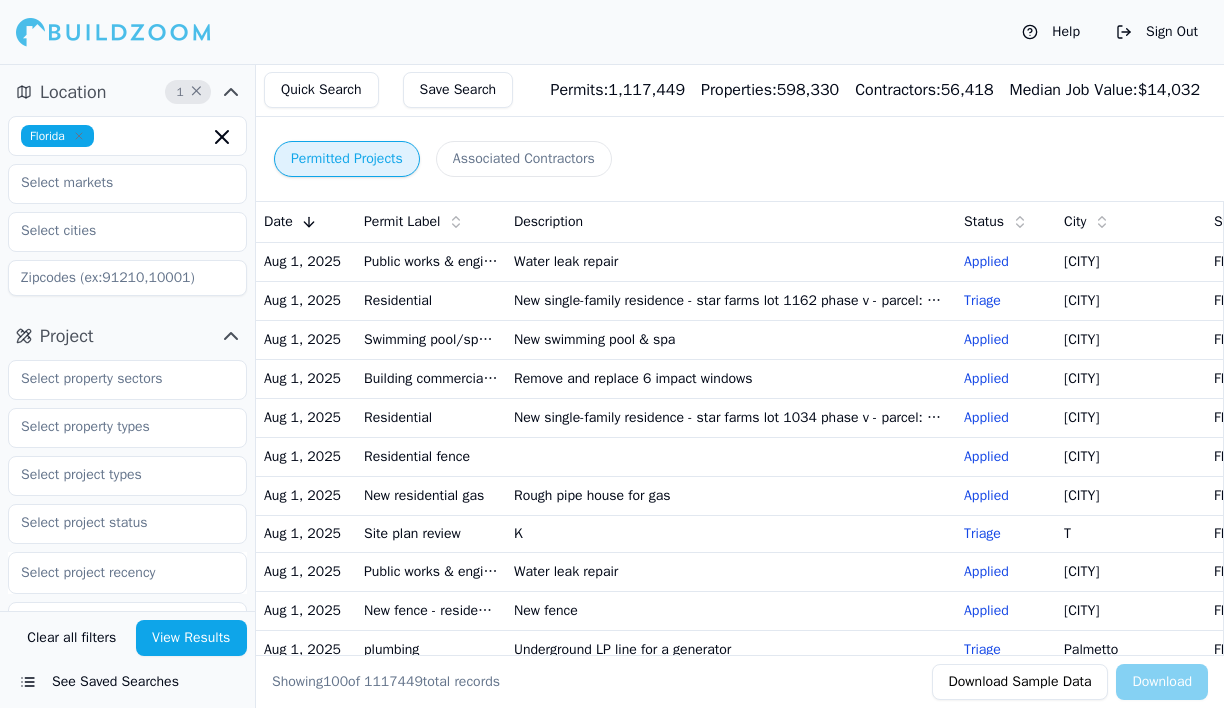 click on "Water leak repair" at bounding box center (731, 261) 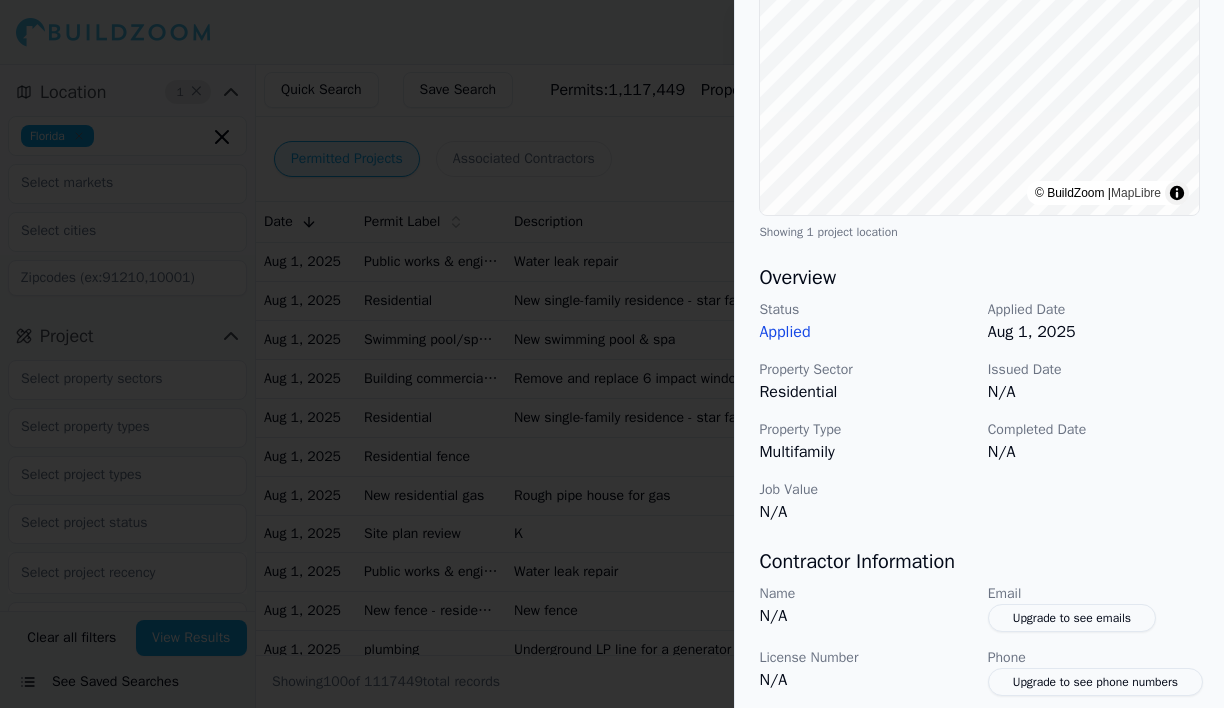 scroll, scrollTop: 625, scrollLeft: 0, axis: vertical 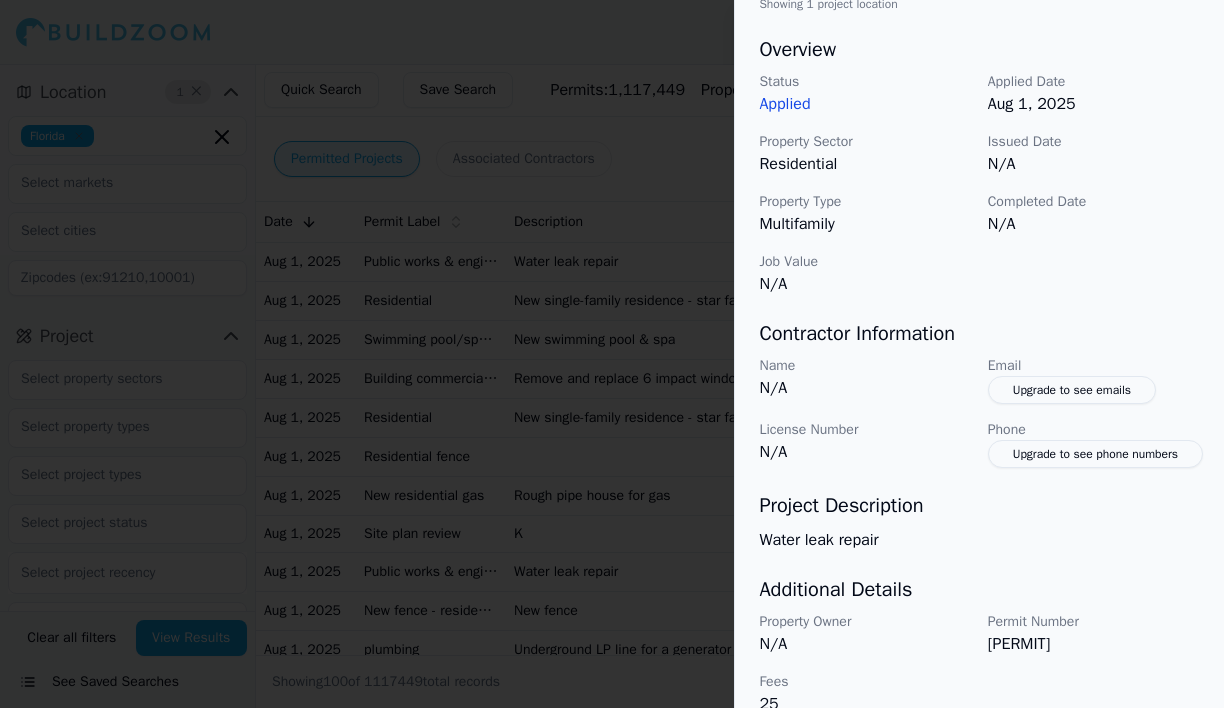 drag, startPoint x: 988, startPoint y: 610, endPoint x: 1188, endPoint y: 616, distance: 200.08998 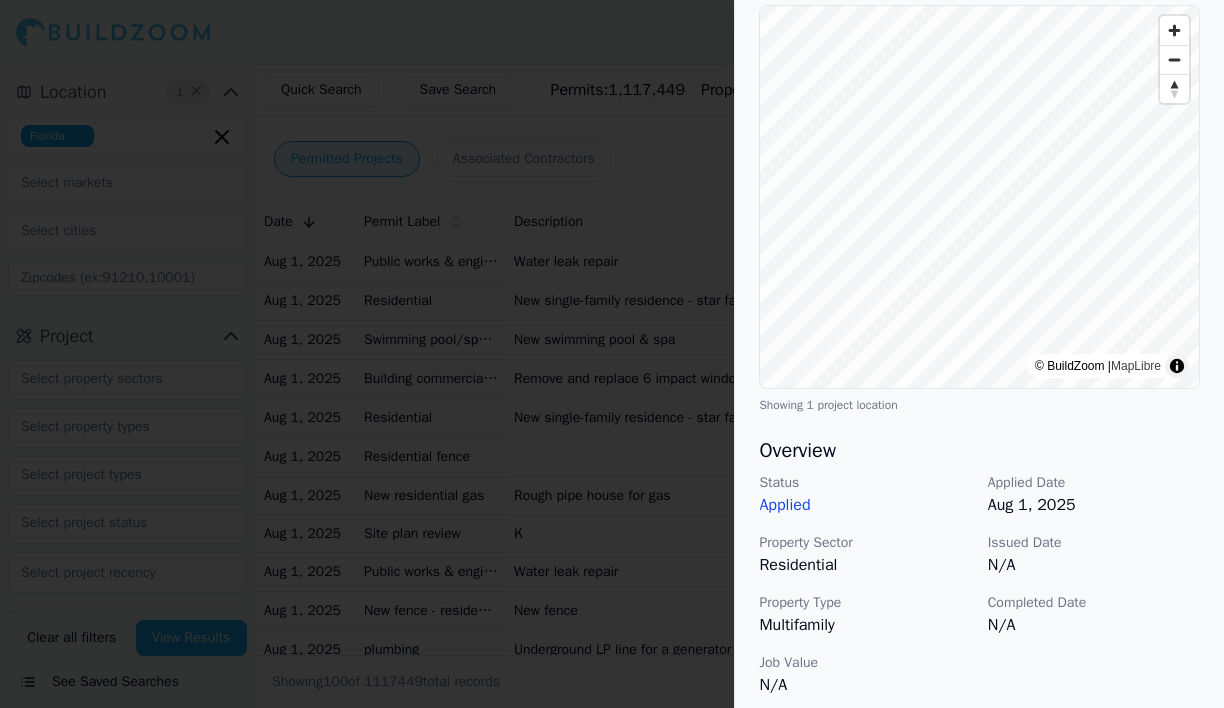 scroll, scrollTop: 0, scrollLeft: 0, axis: both 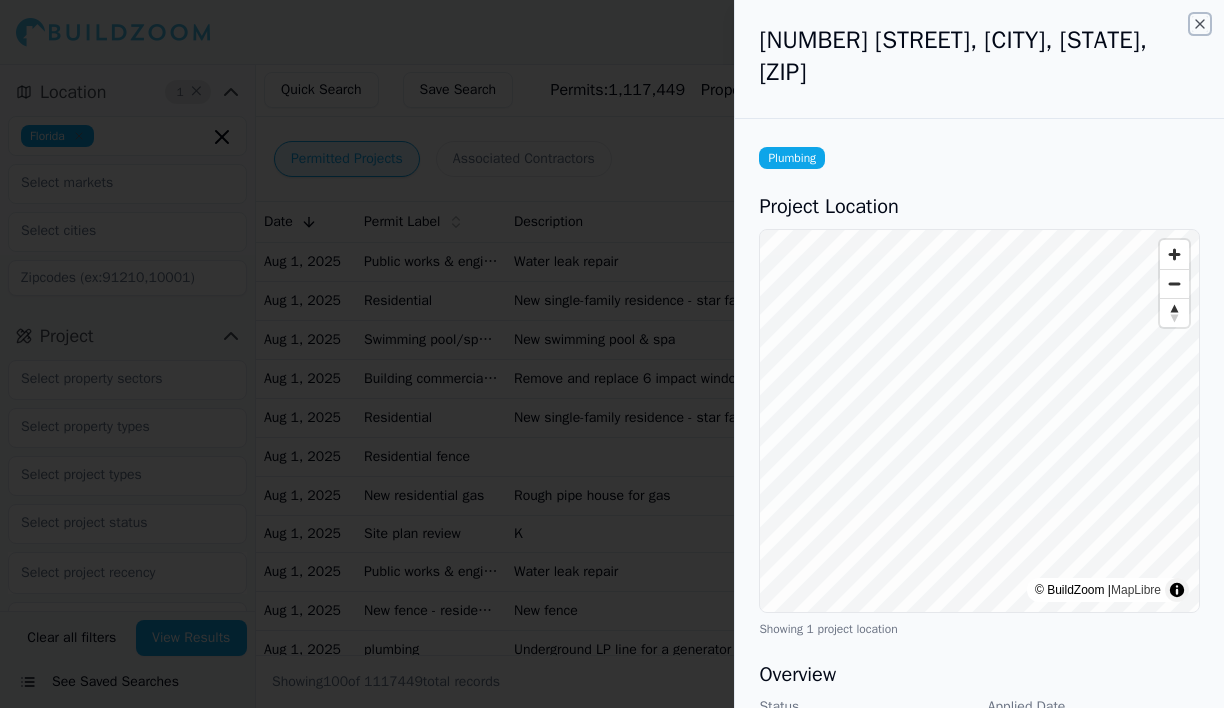 click 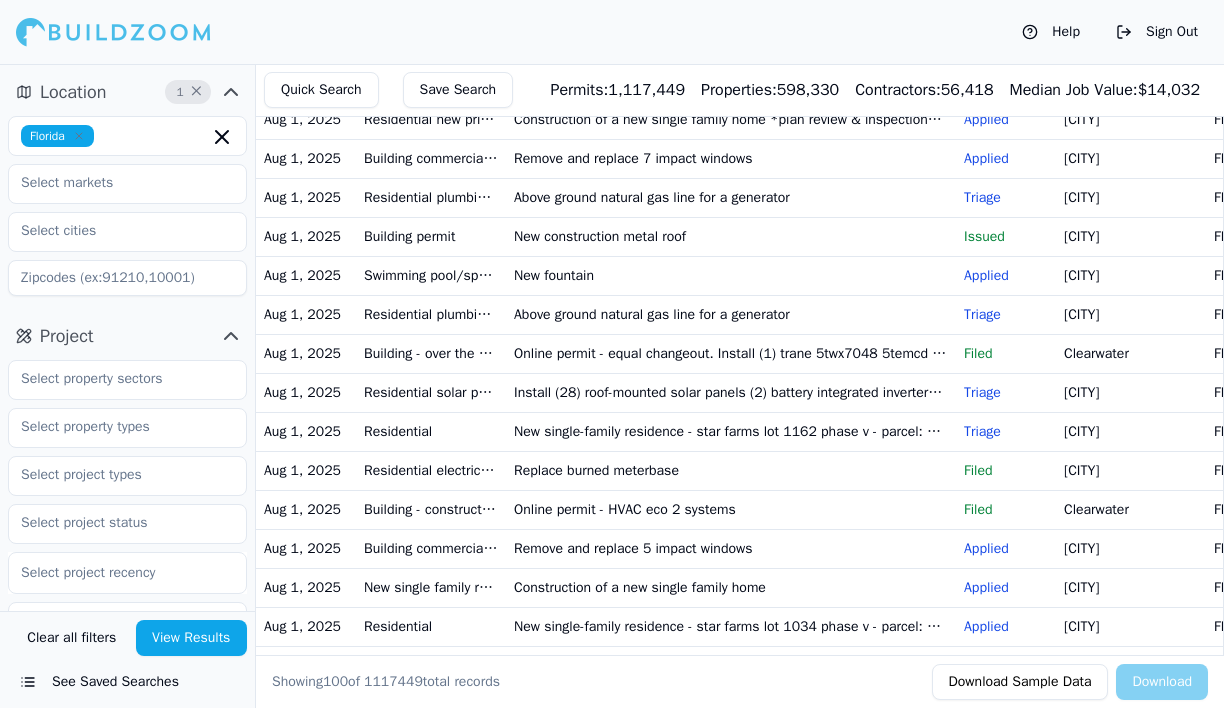 scroll, scrollTop: 1481, scrollLeft: 0, axis: vertical 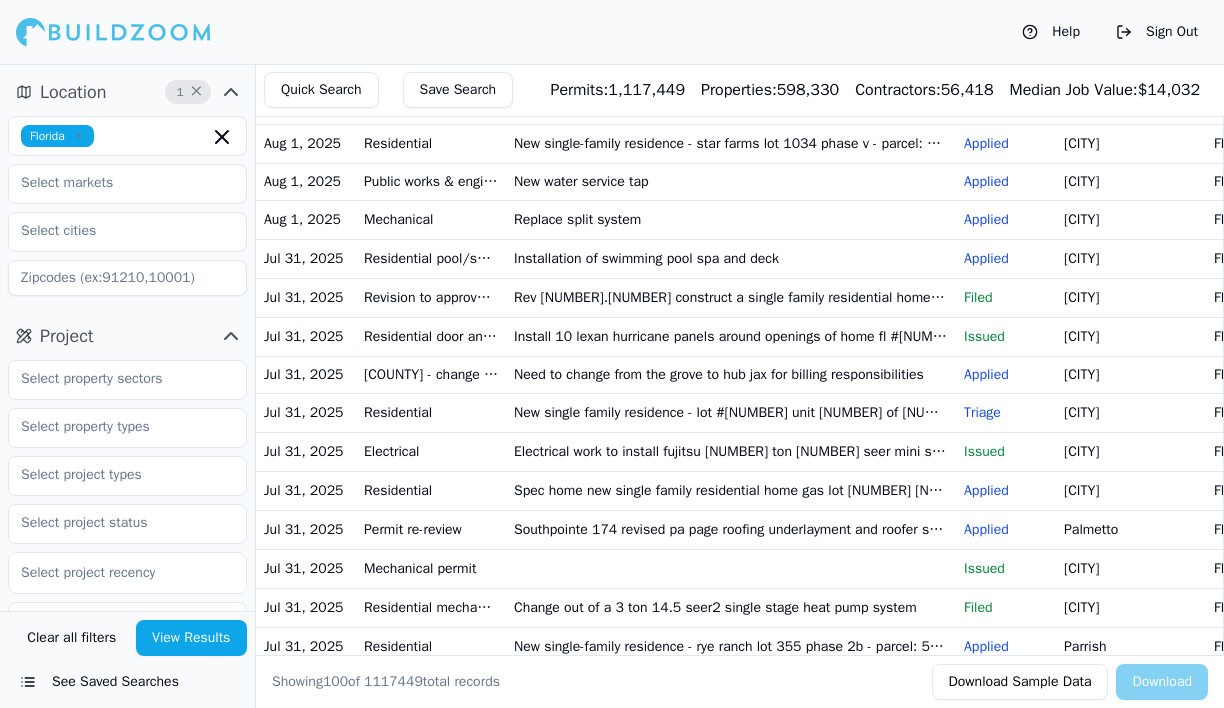 click at bounding box center [127, 184] 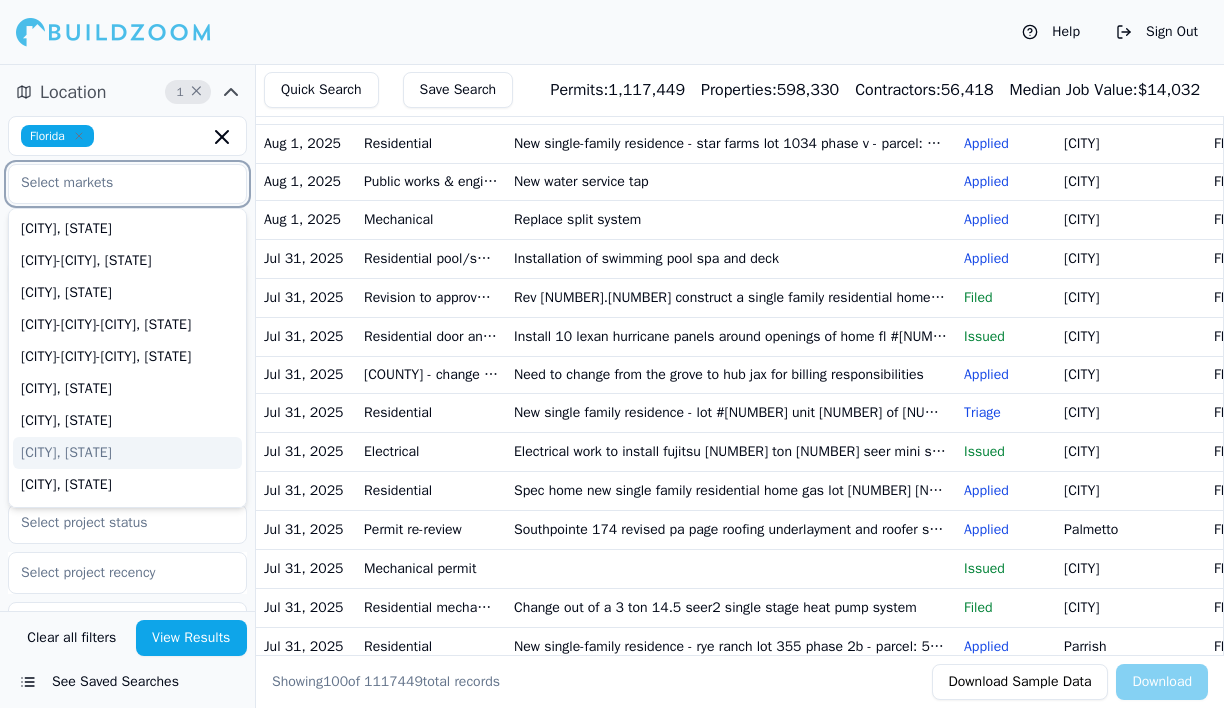 click at bounding box center (115, 183) 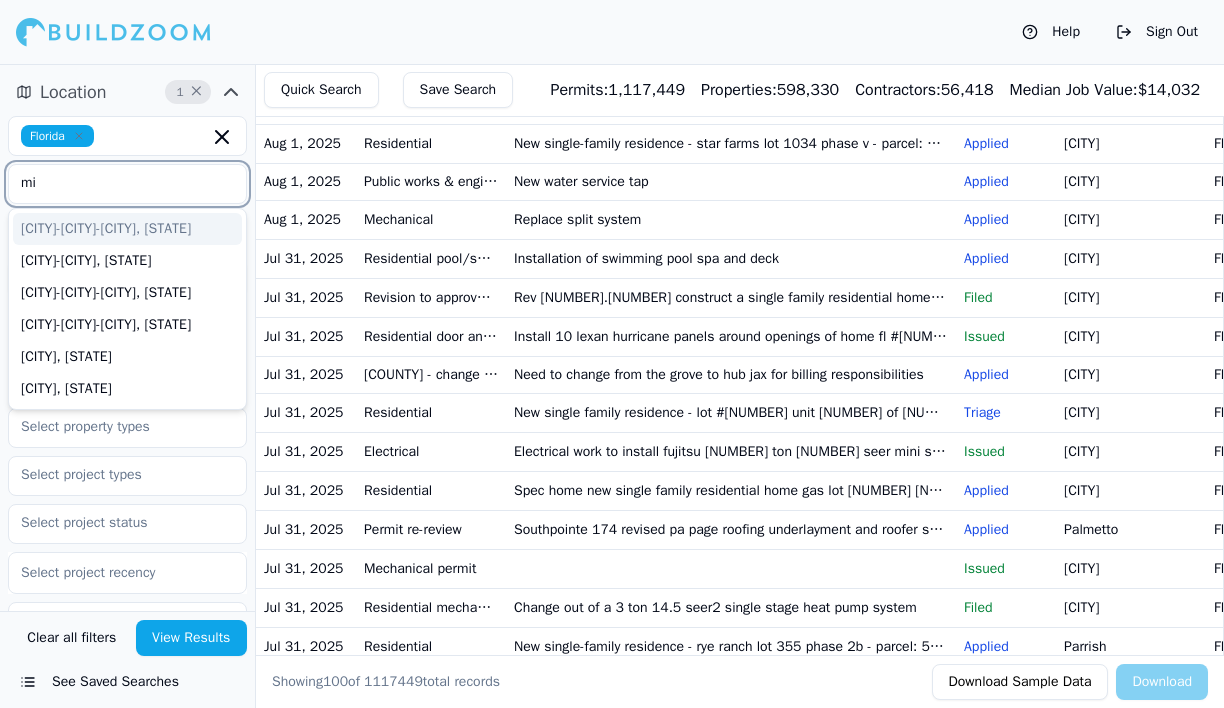 type on "[CITY]" 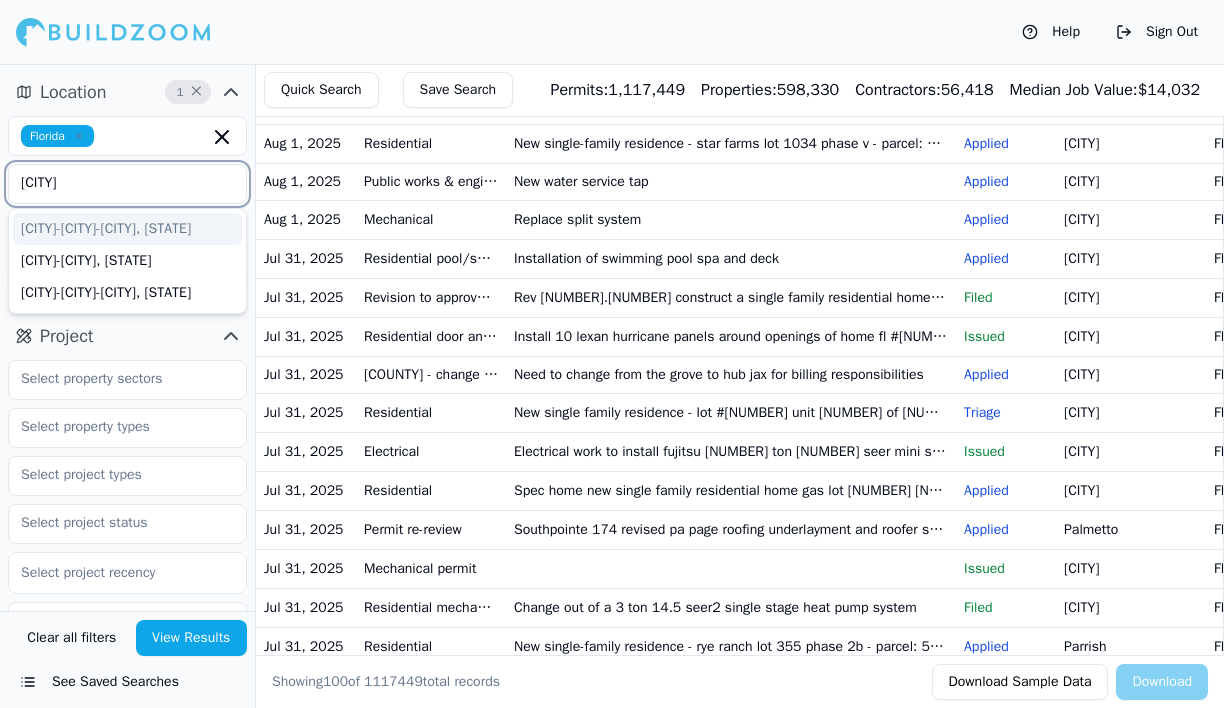 click on "[CITY]-[CITY]-[CITY], [STATE]" at bounding box center (127, 229) 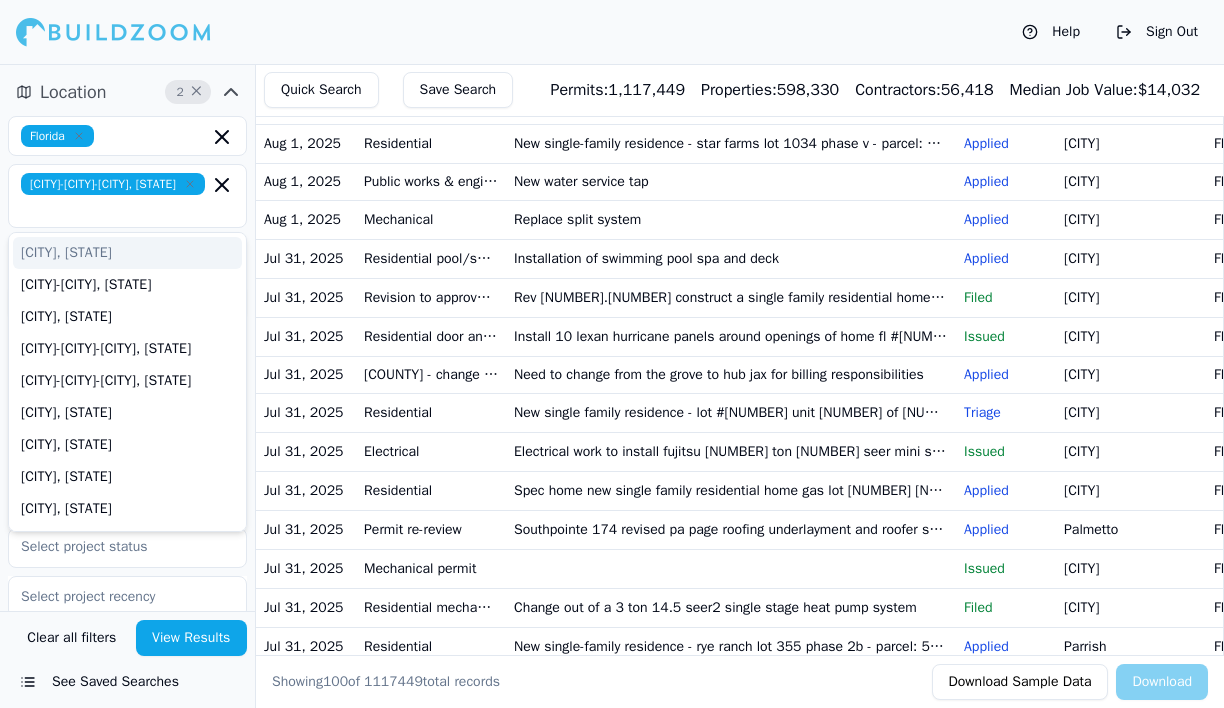 click on "Location 2 ×" at bounding box center [127, 92] 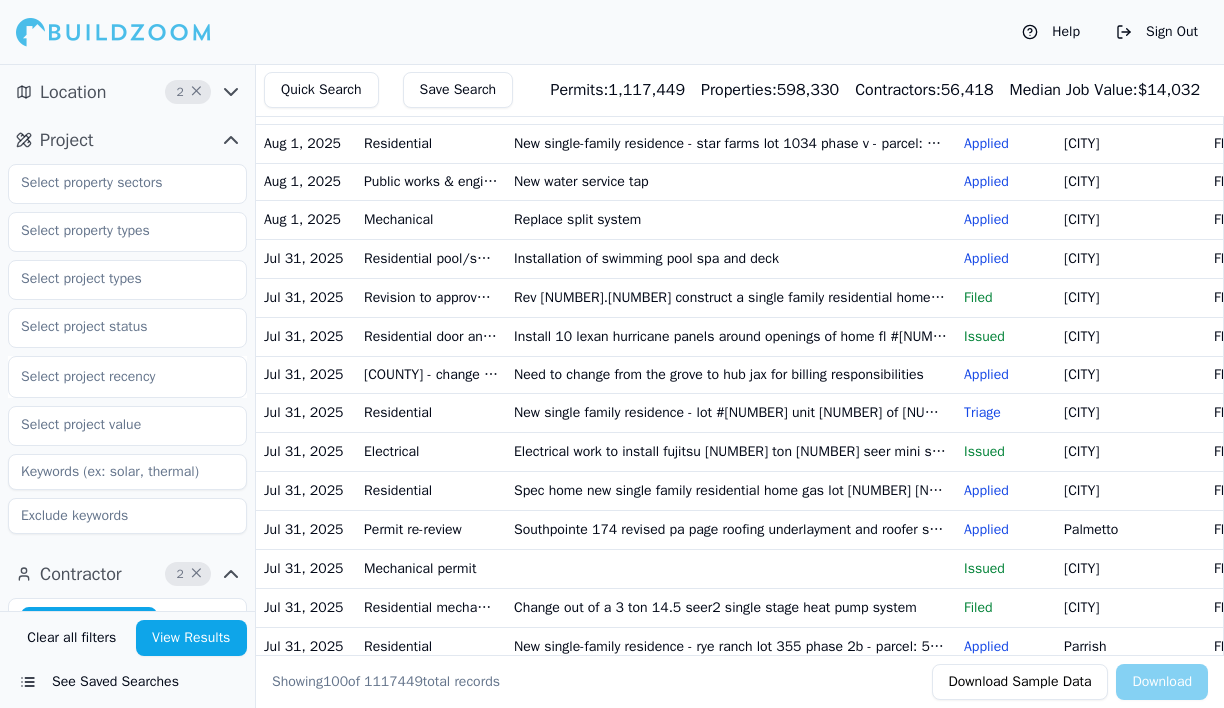 click on "Location 2 ×" at bounding box center [127, 92] 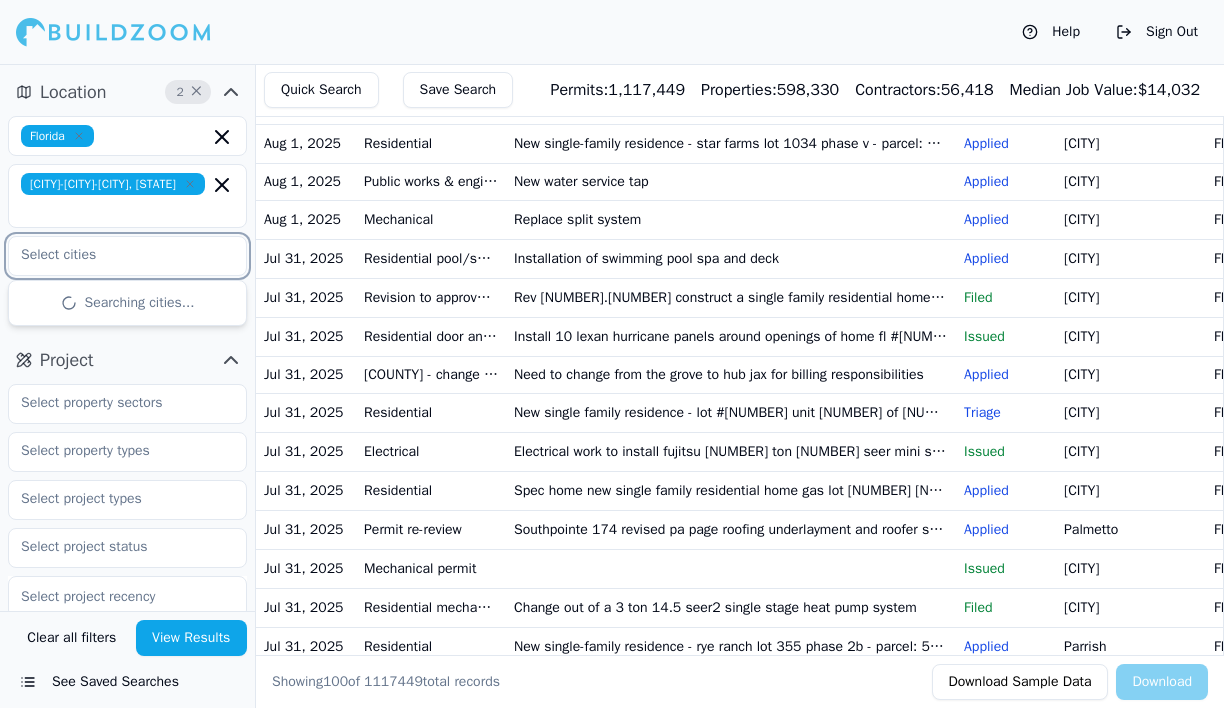 click at bounding box center (115, 255) 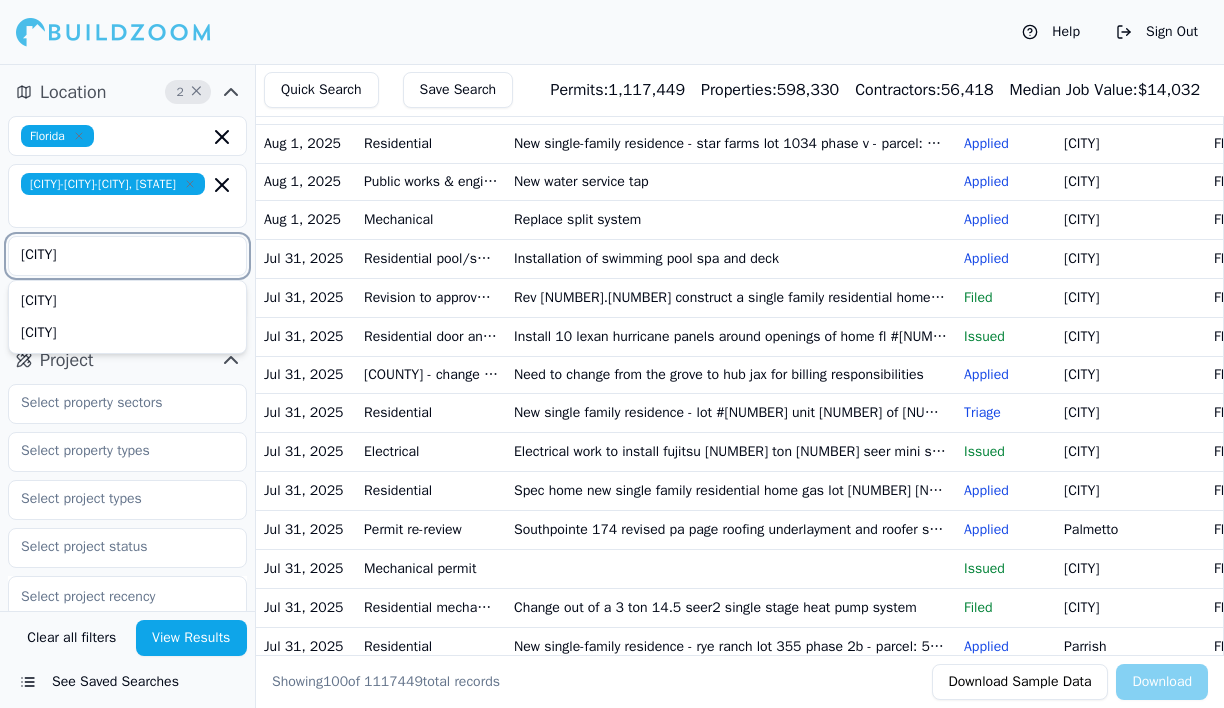 type on "[CITY]" 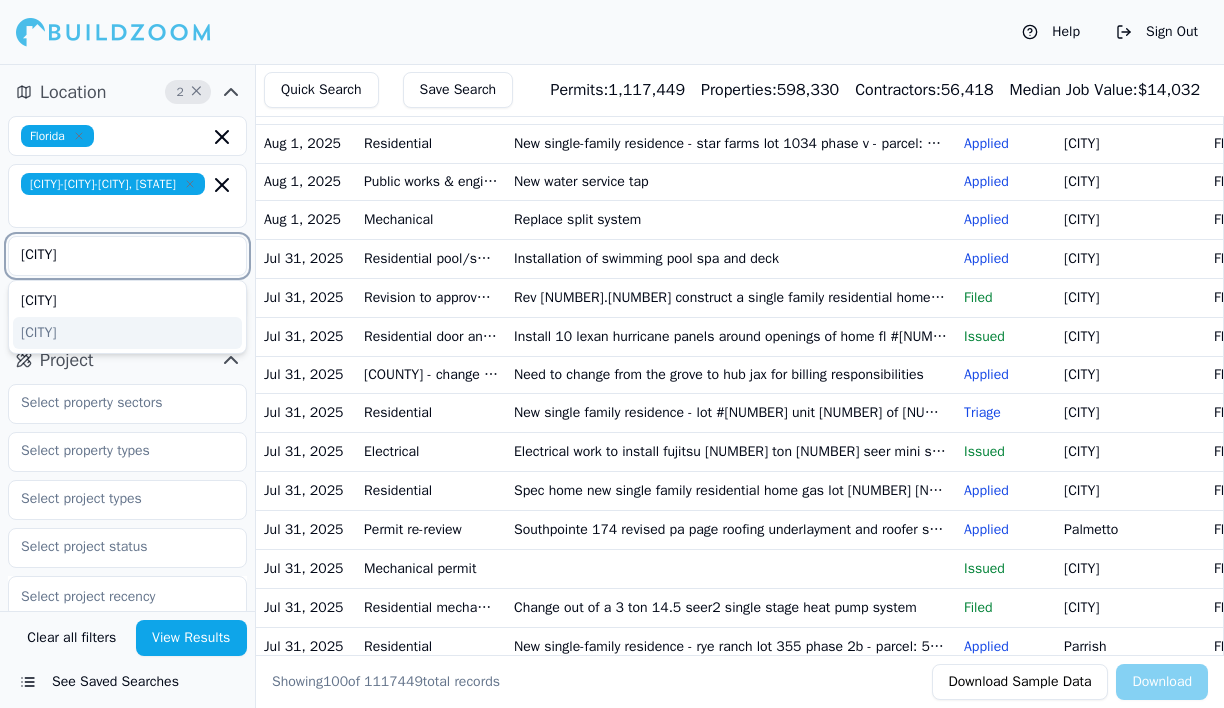 click on "[CITY]" at bounding box center (127, 333) 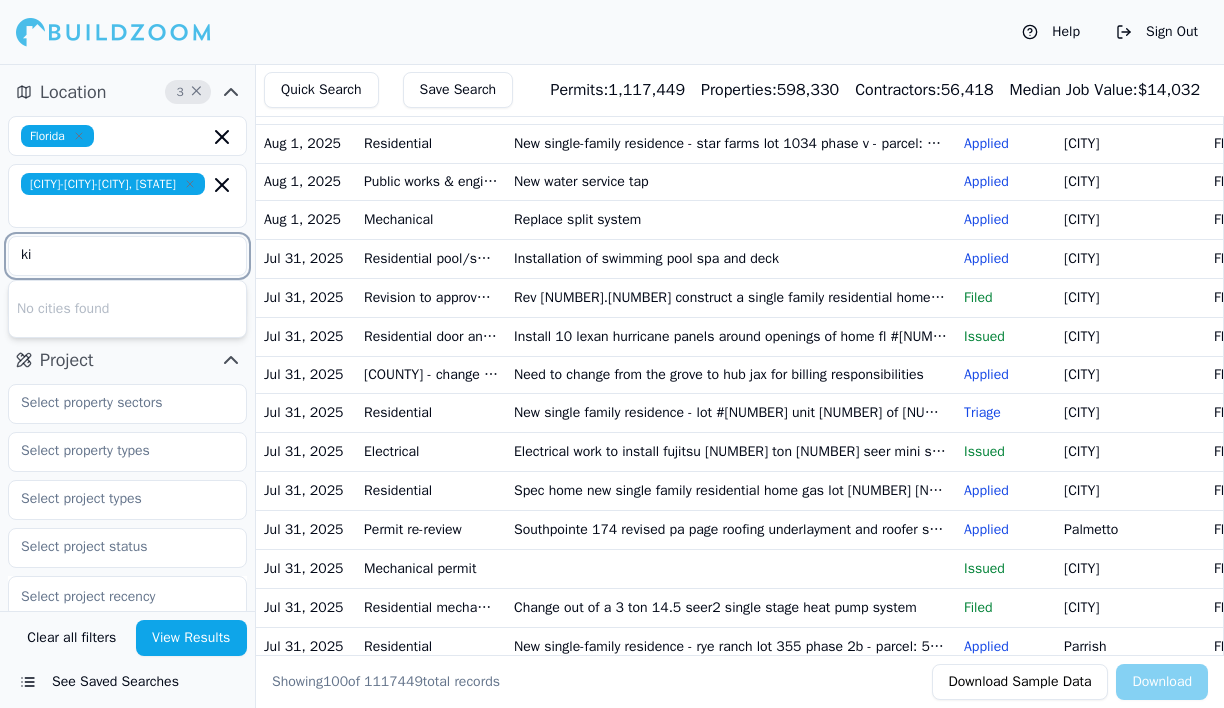 type on "k" 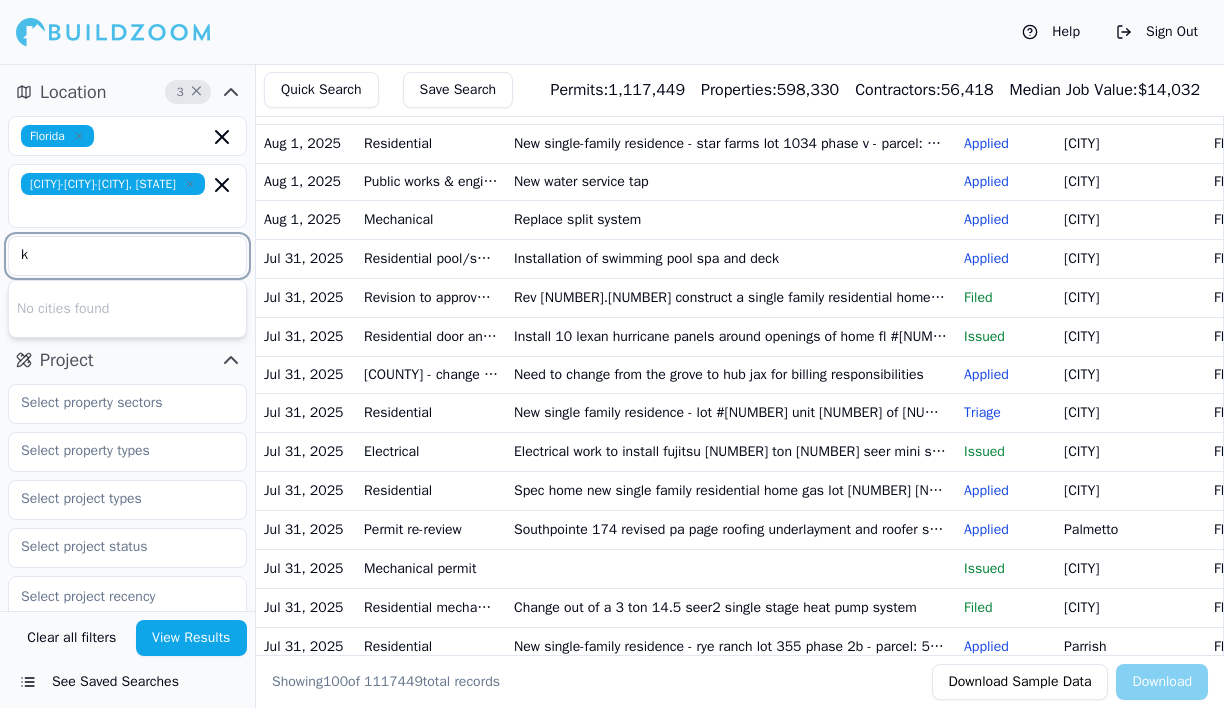 type 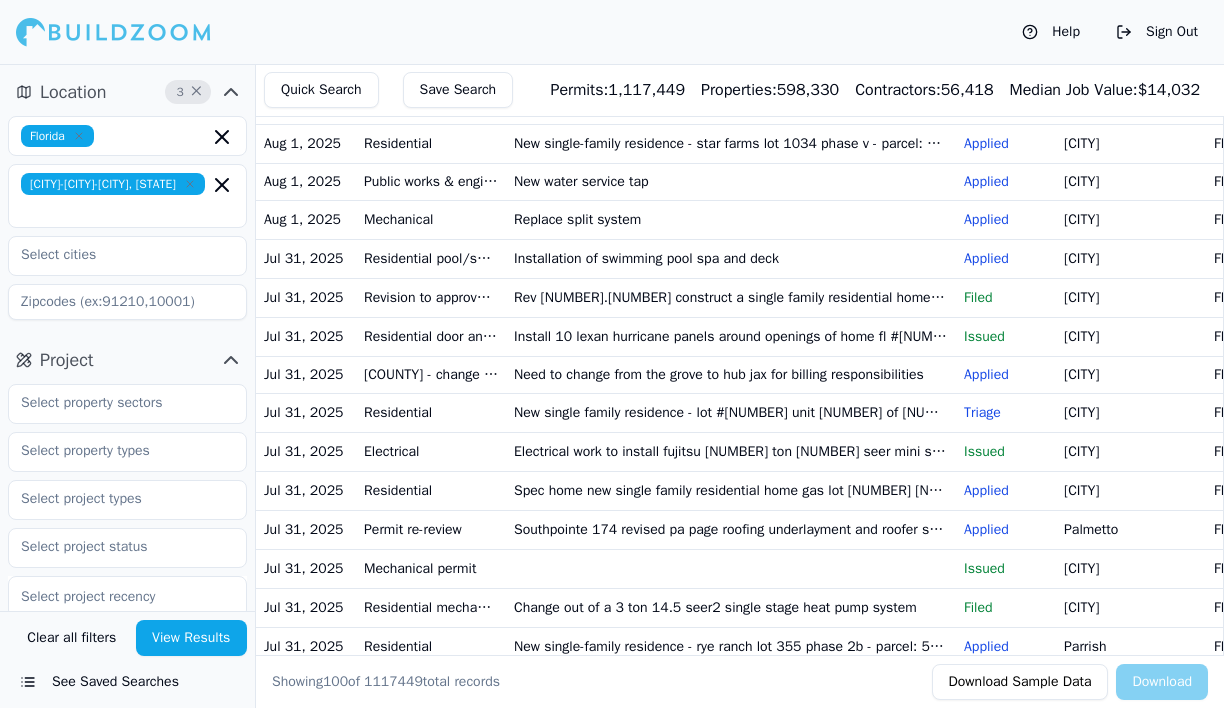click on "[CITY]-[CITY]-[CITY], [STATE]" at bounding box center (127, 196) 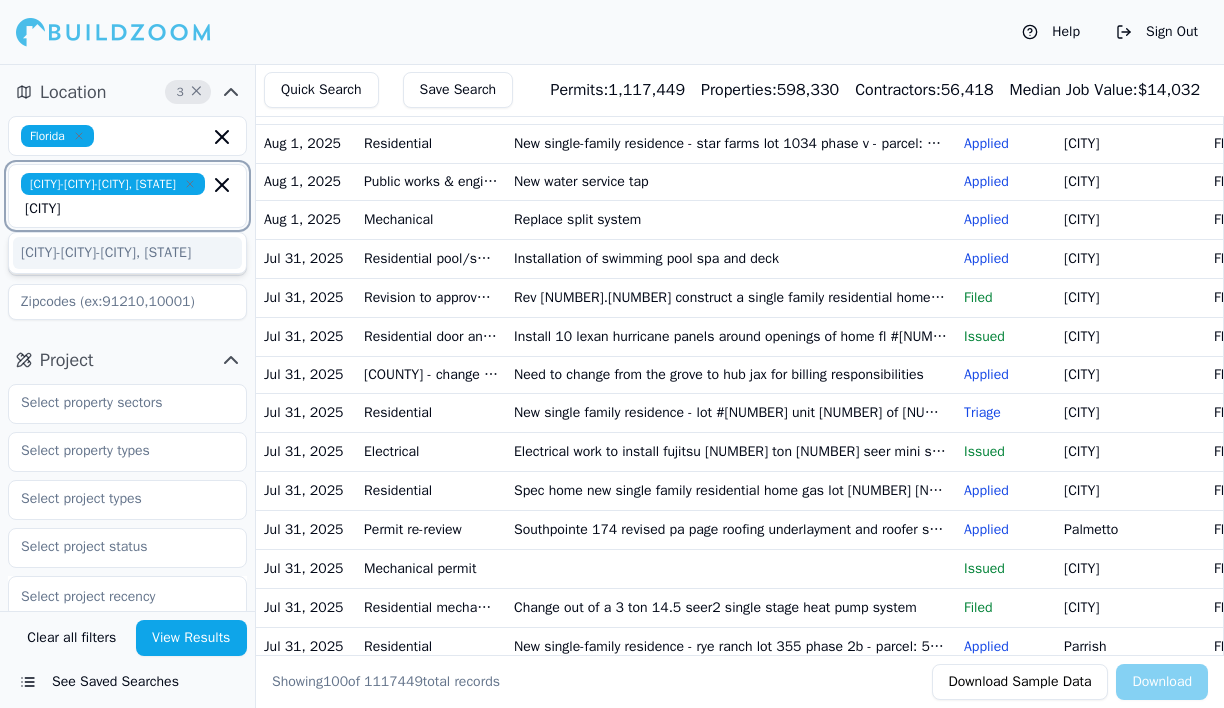 type on "[CITY]" 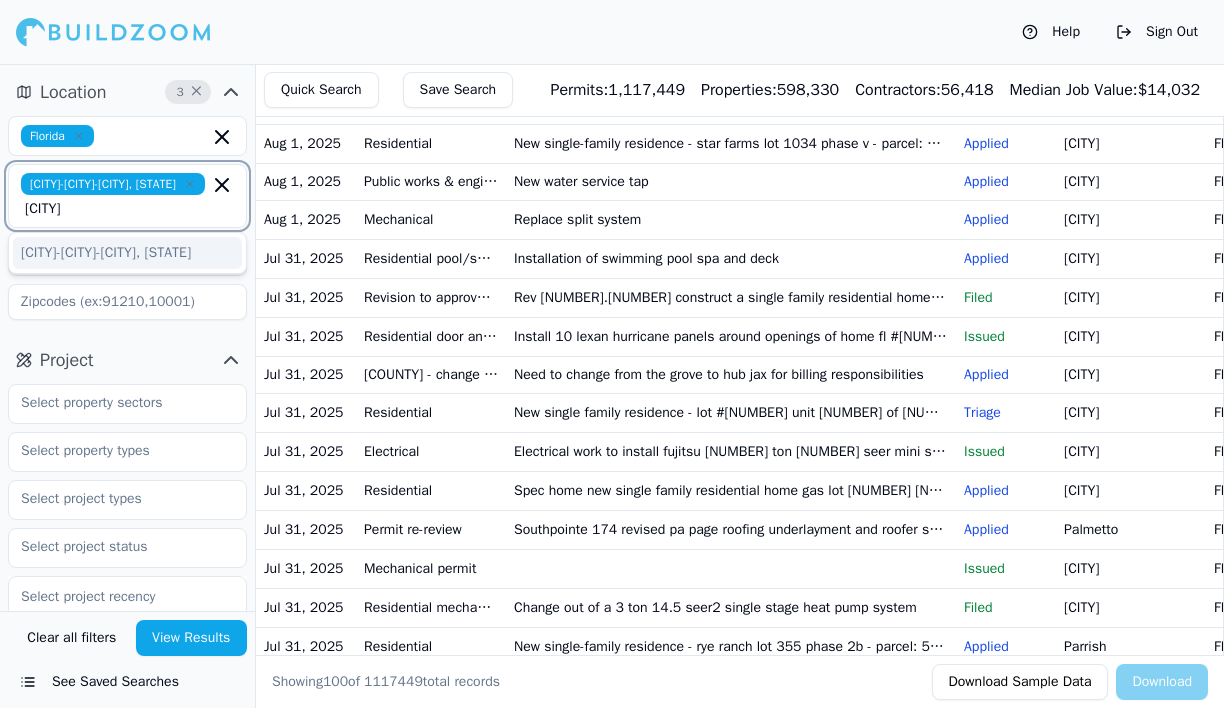 click on "[CITY]-[CITY]-[CITY], [STATE]" at bounding box center (127, 253) 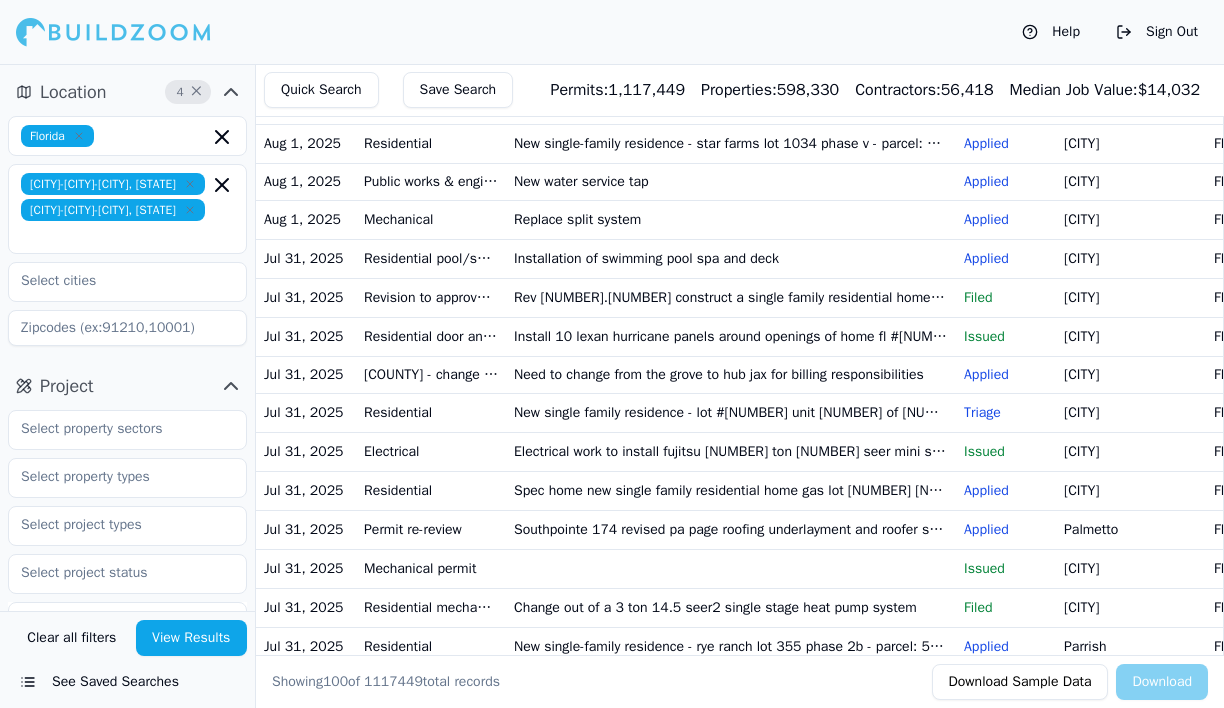 click on "Location [NUMBER] × [STATE] [CITY]-[CITY]-[CITY], [STATE] [CITY]-[CITY]-[CITY], [STATE]" at bounding box center (127, 215) 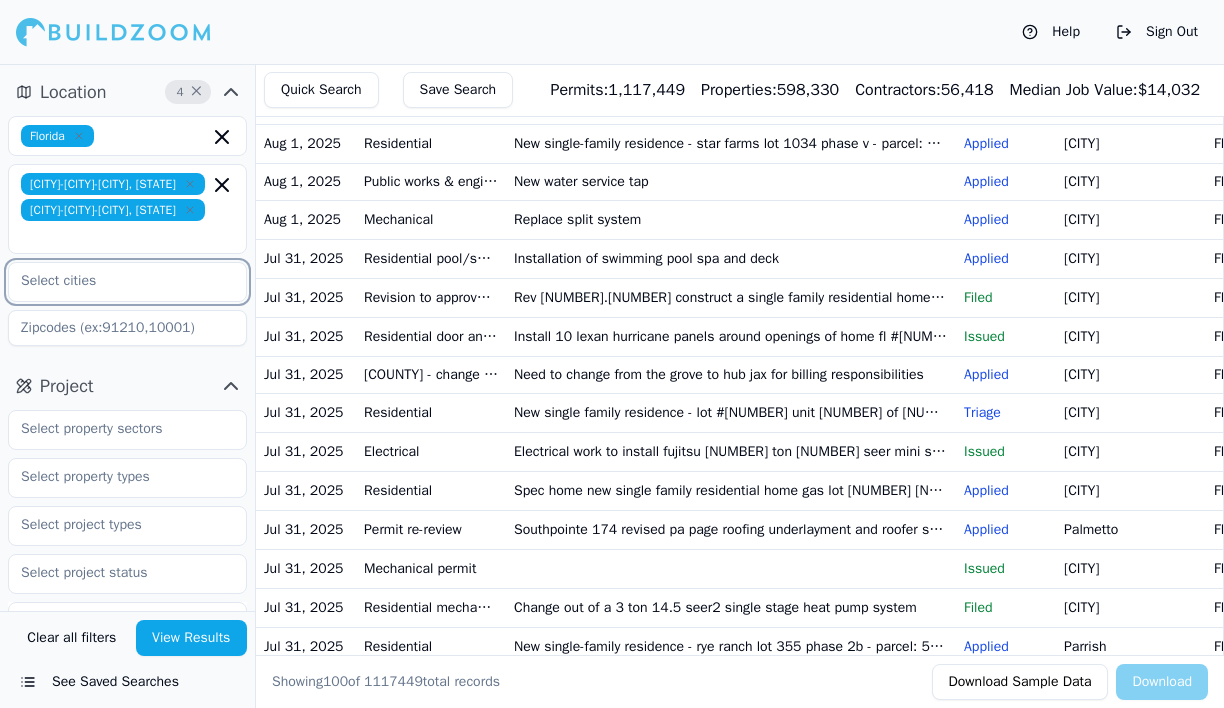click at bounding box center (115, 281) 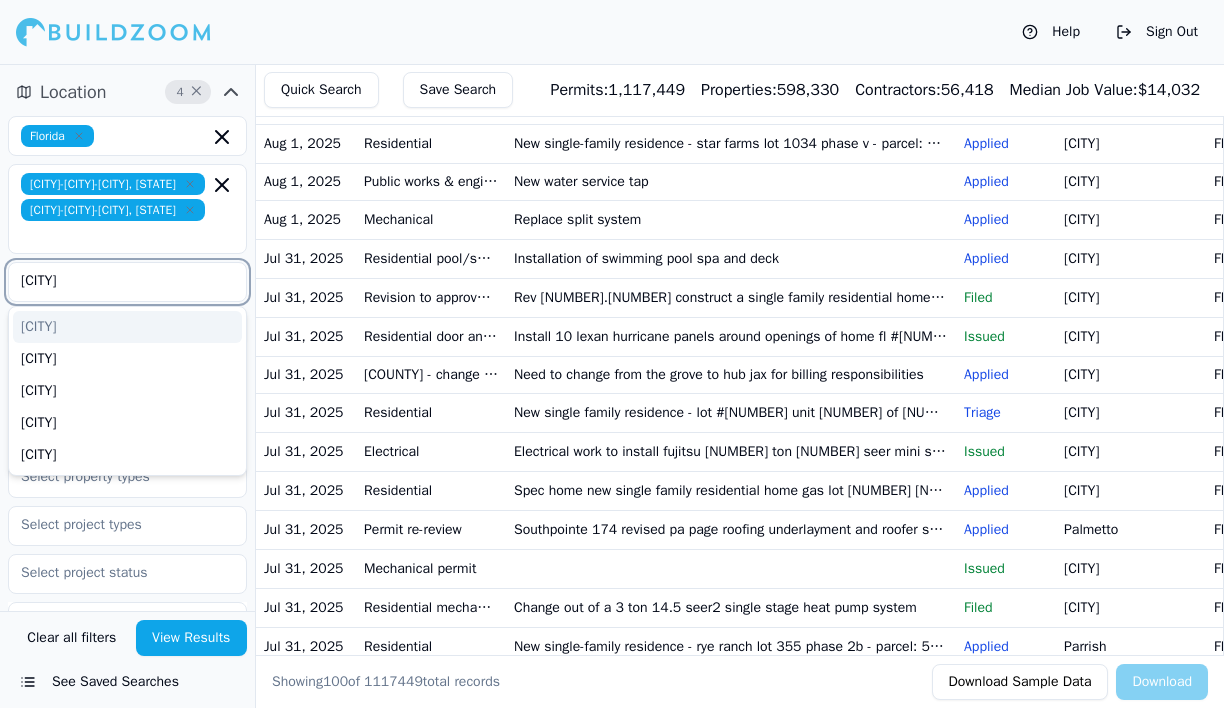 type on "[CITY]" 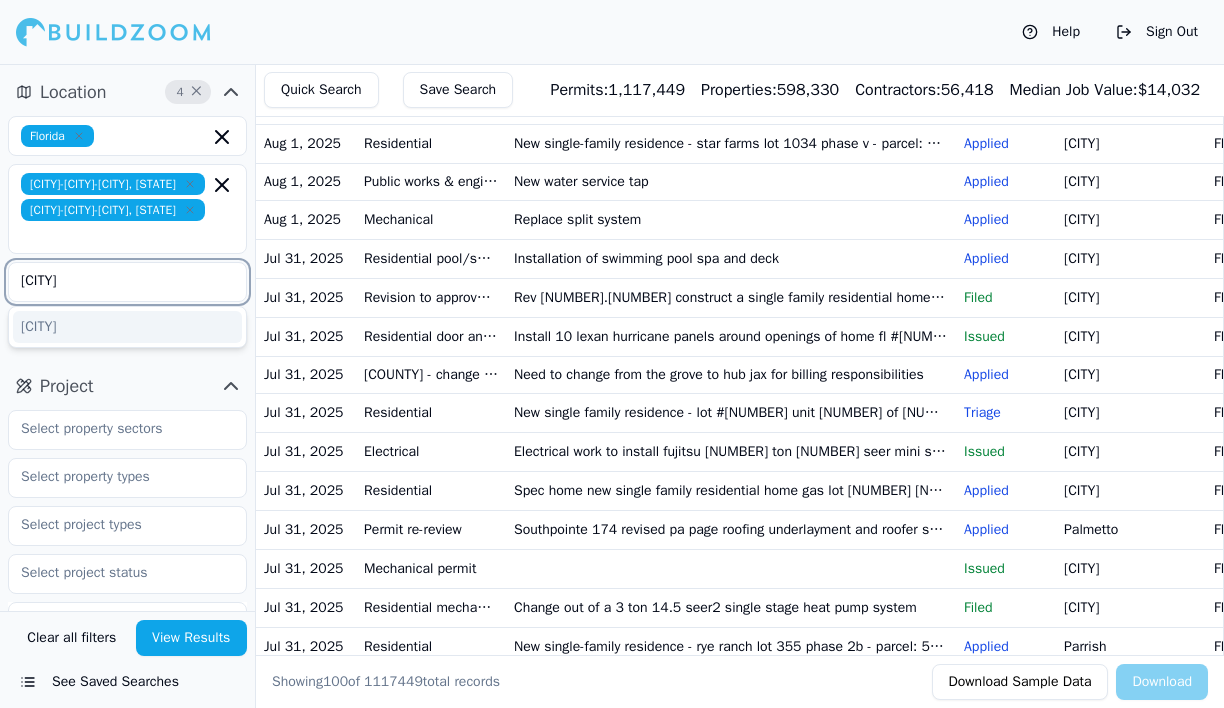 click on "[CITY]" at bounding box center (127, 327) 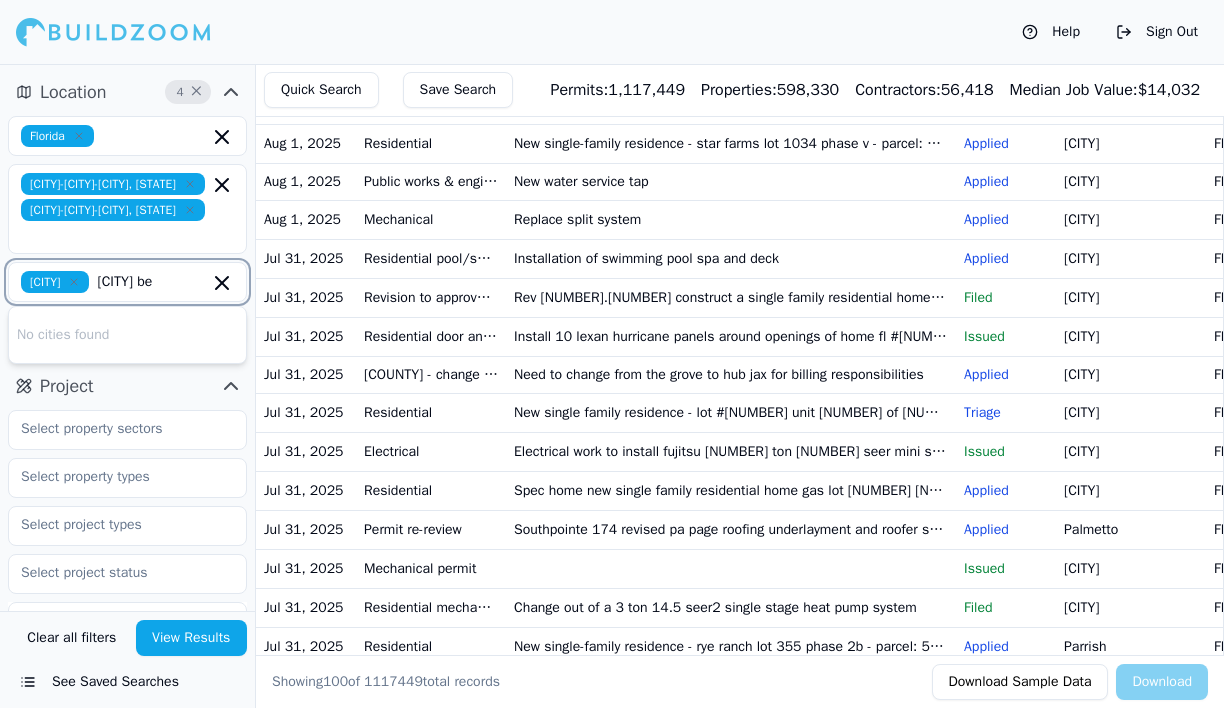 type on "[CITY]" 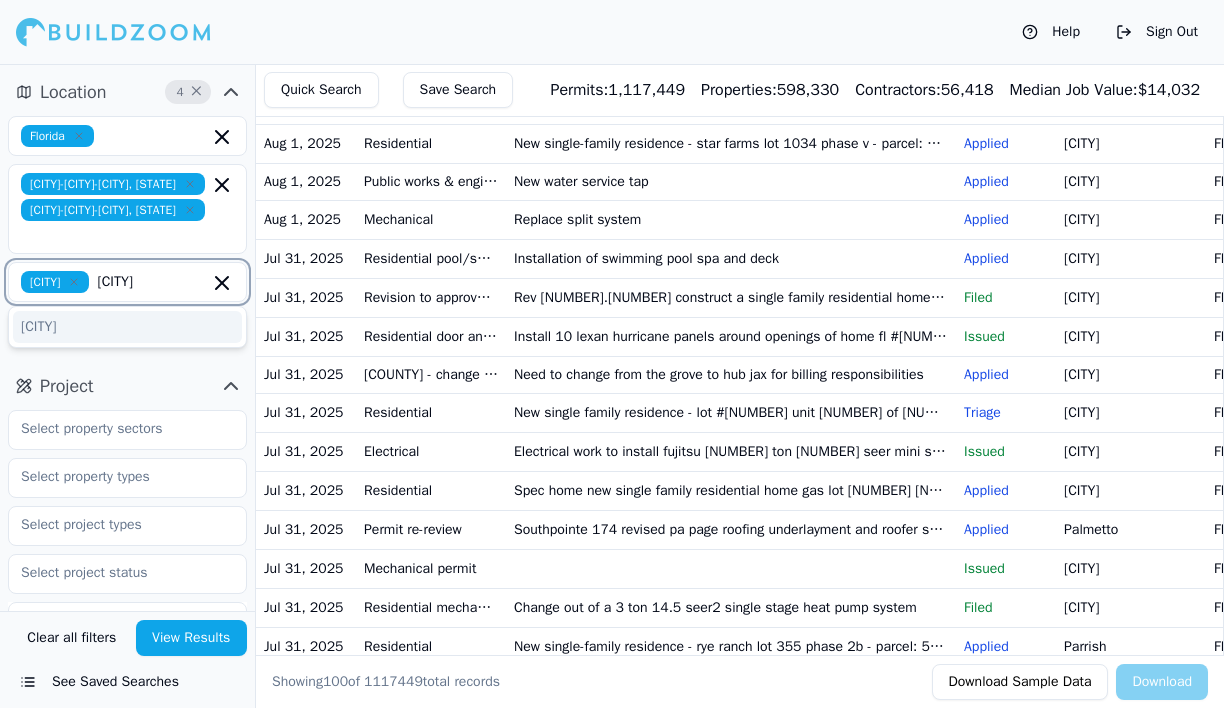 click on "[CITY]" at bounding box center [127, 327] 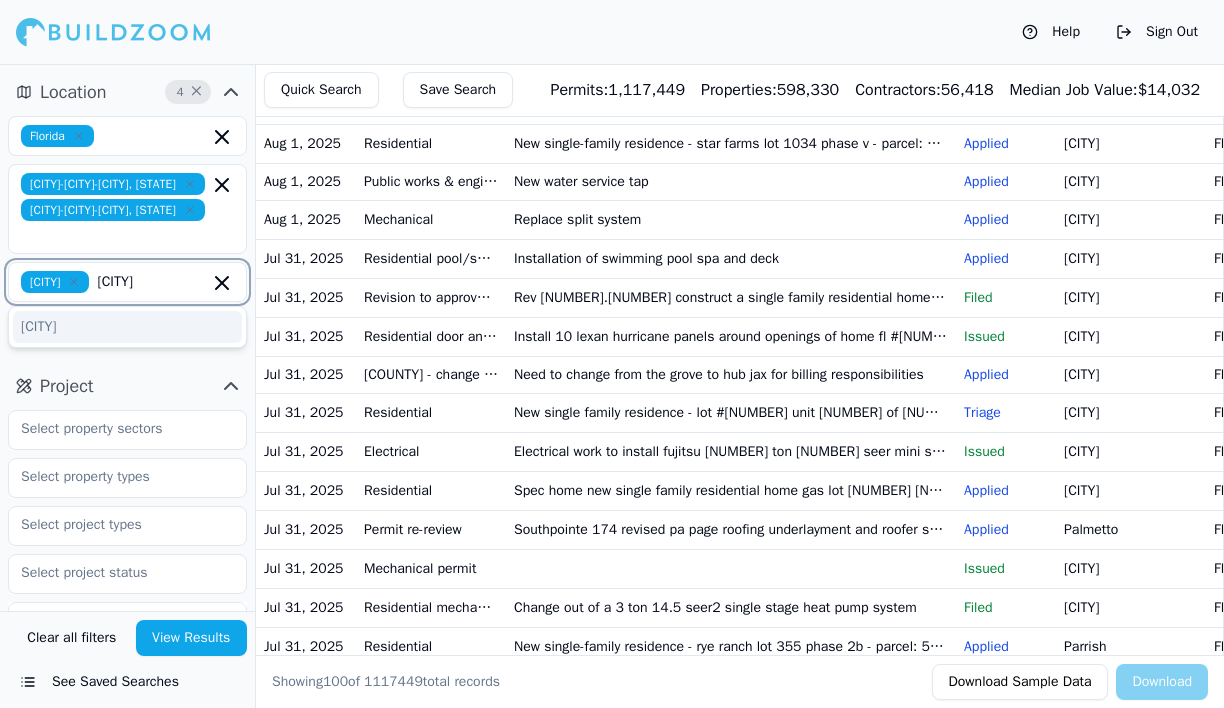type 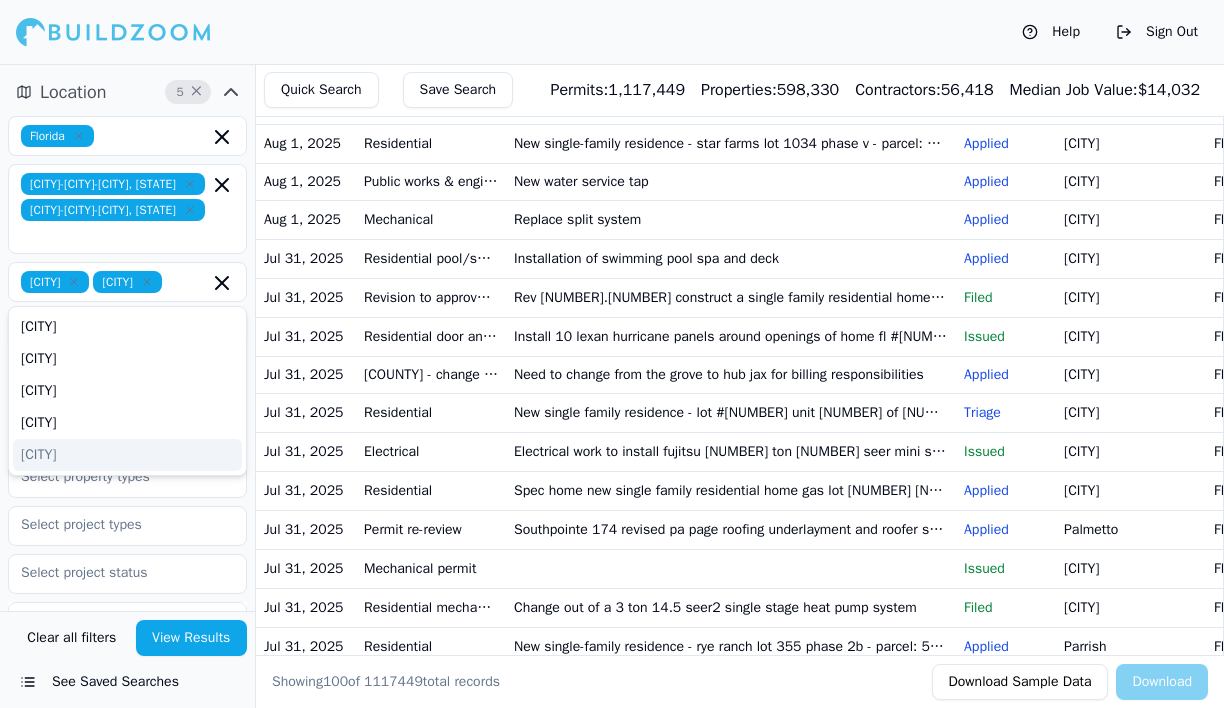 click on "View Results" at bounding box center [192, 638] 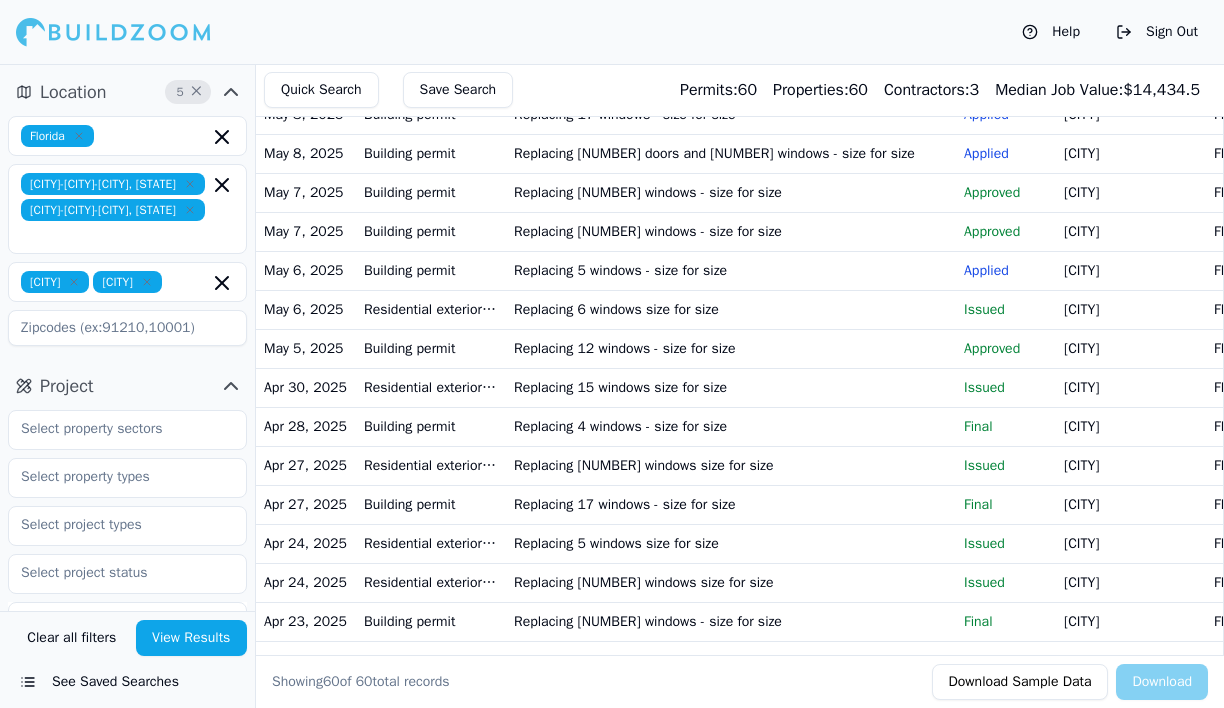 scroll, scrollTop: 0, scrollLeft: 0, axis: both 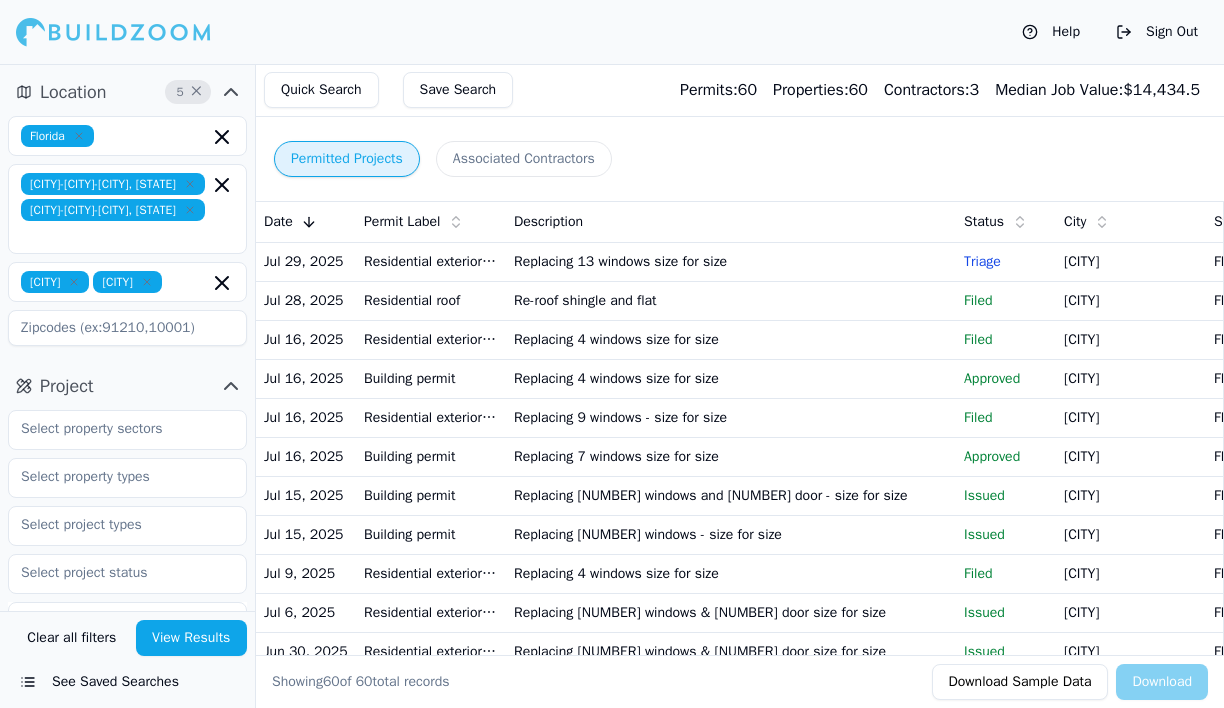 click on "Replacing 13 windows size for size" at bounding box center [731, 261] 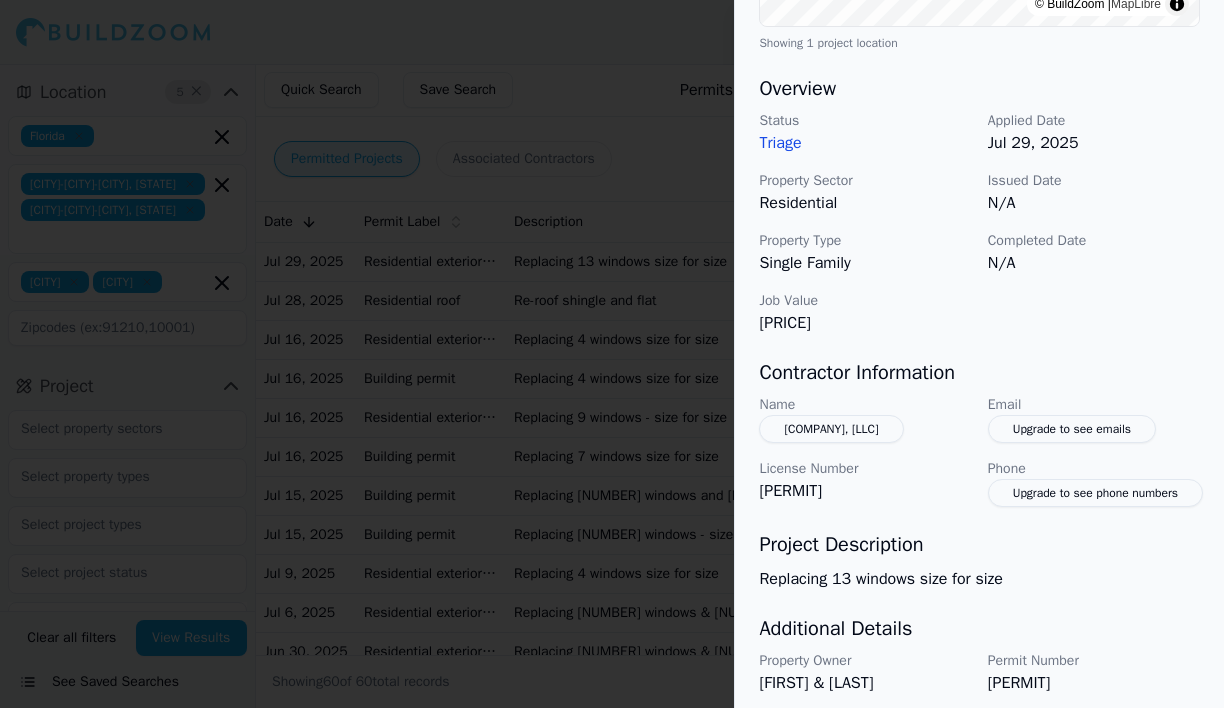 scroll, scrollTop: 625, scrollLeft: 0, axis: vertical 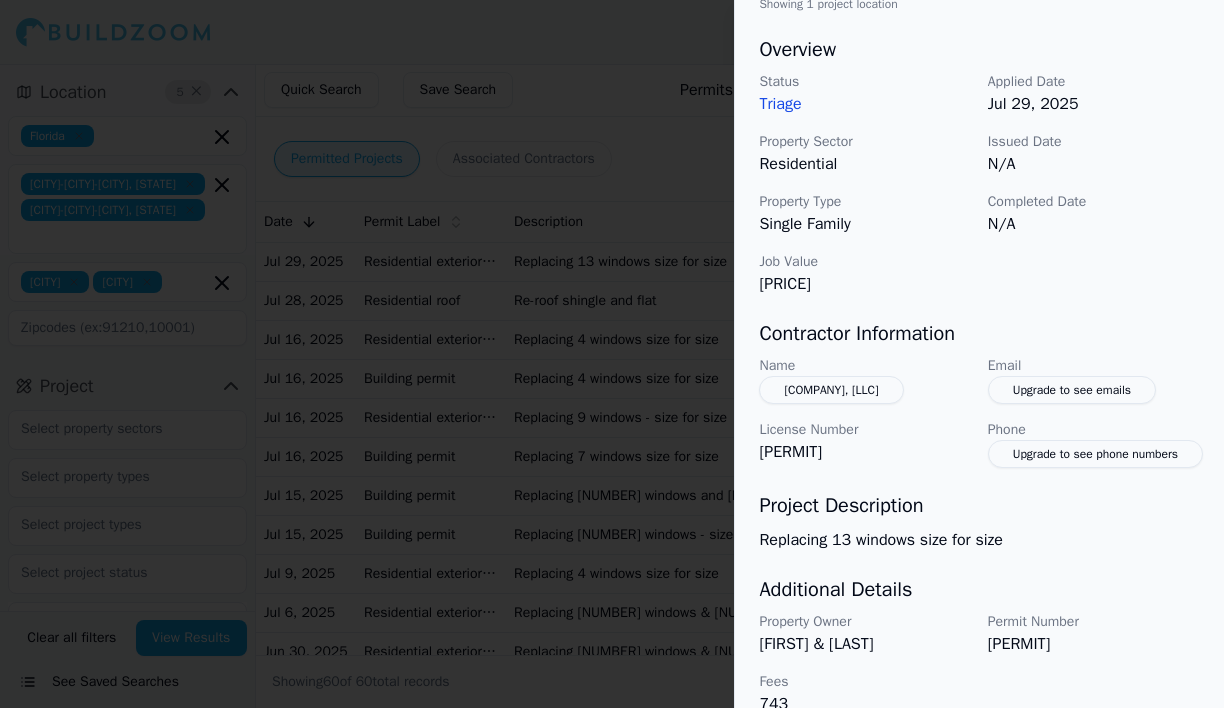 click on "[PERMIT]" at bounding box center [1094, 644] 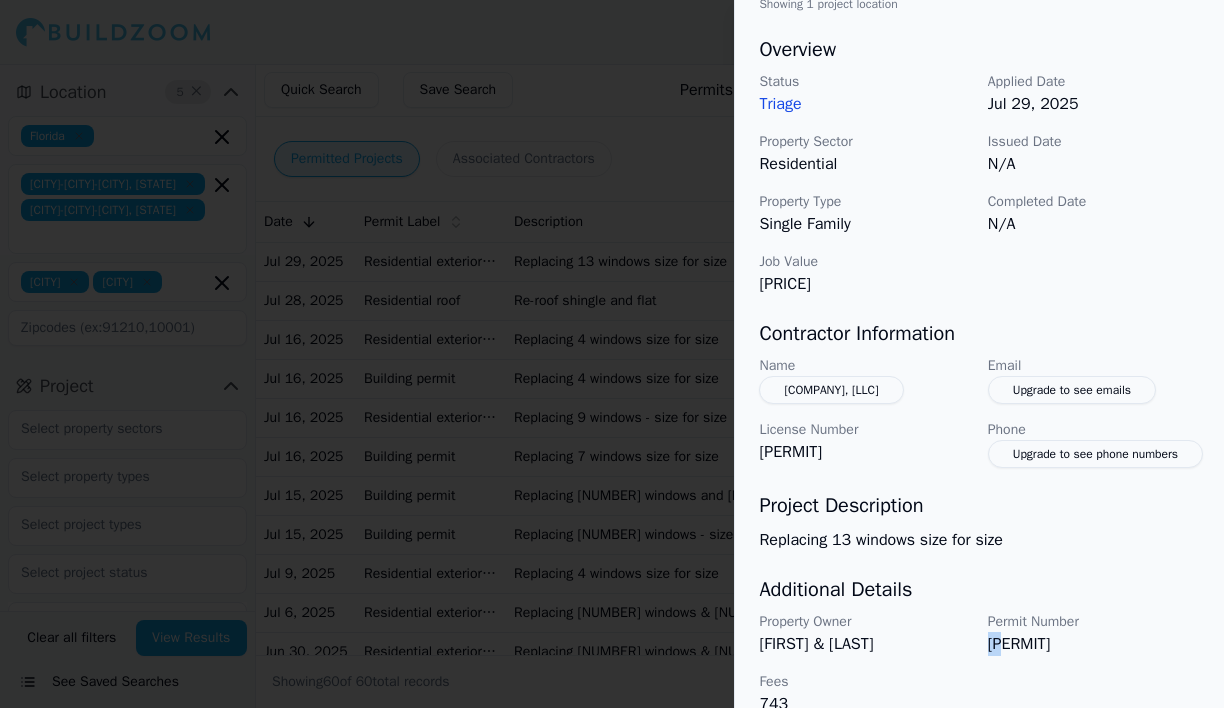 click on "[PERMIT]" at bounding box center [1094, 644] 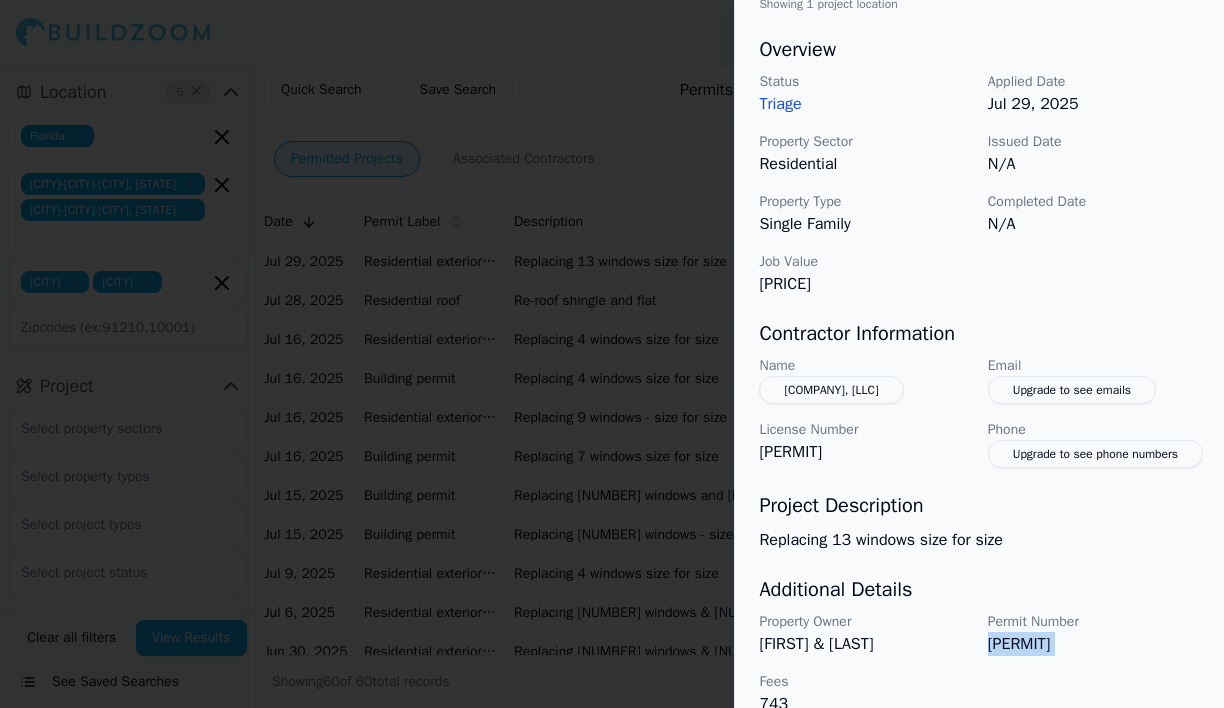 click on "[PERMIT]" at bounding box center [1094, 644] 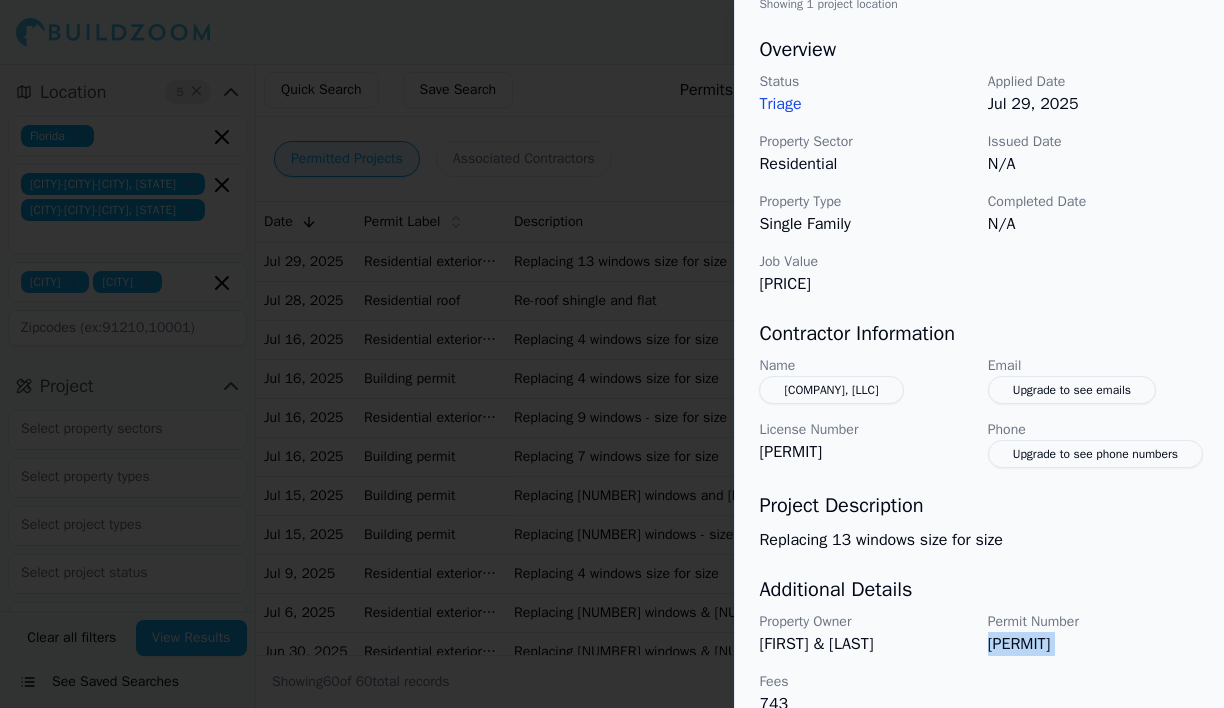 copy on "[PERMIT]" 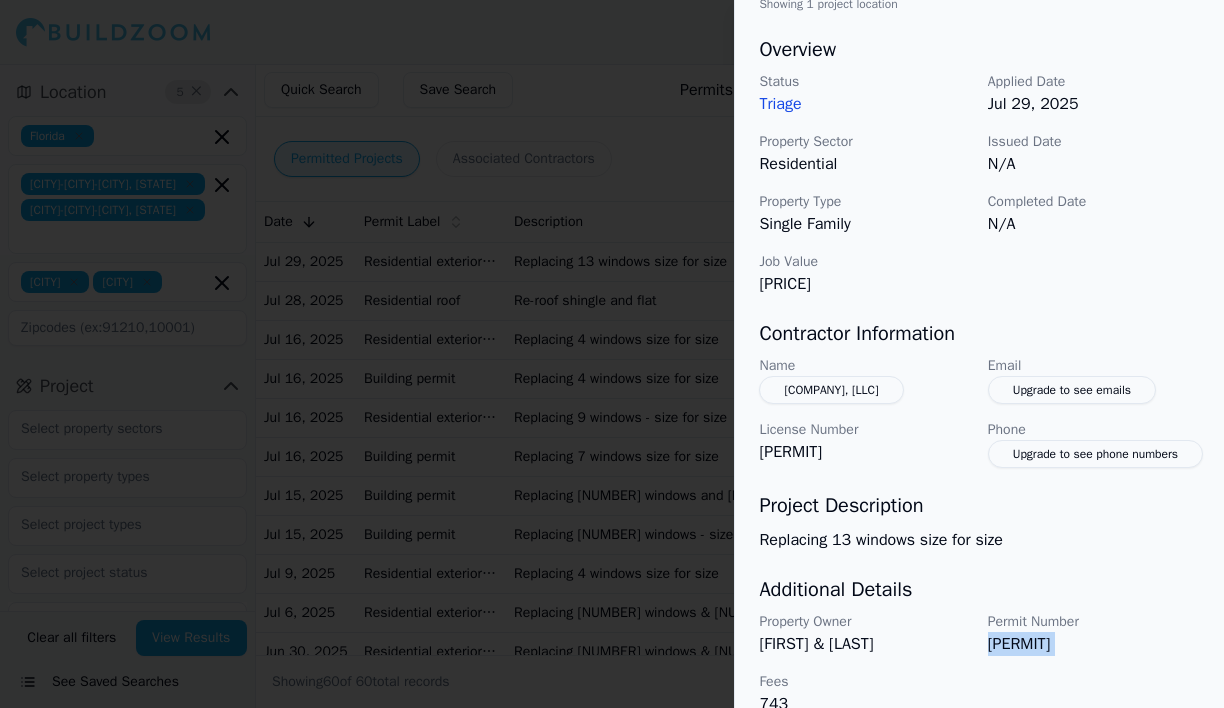 click at bounding box center (612, 354) 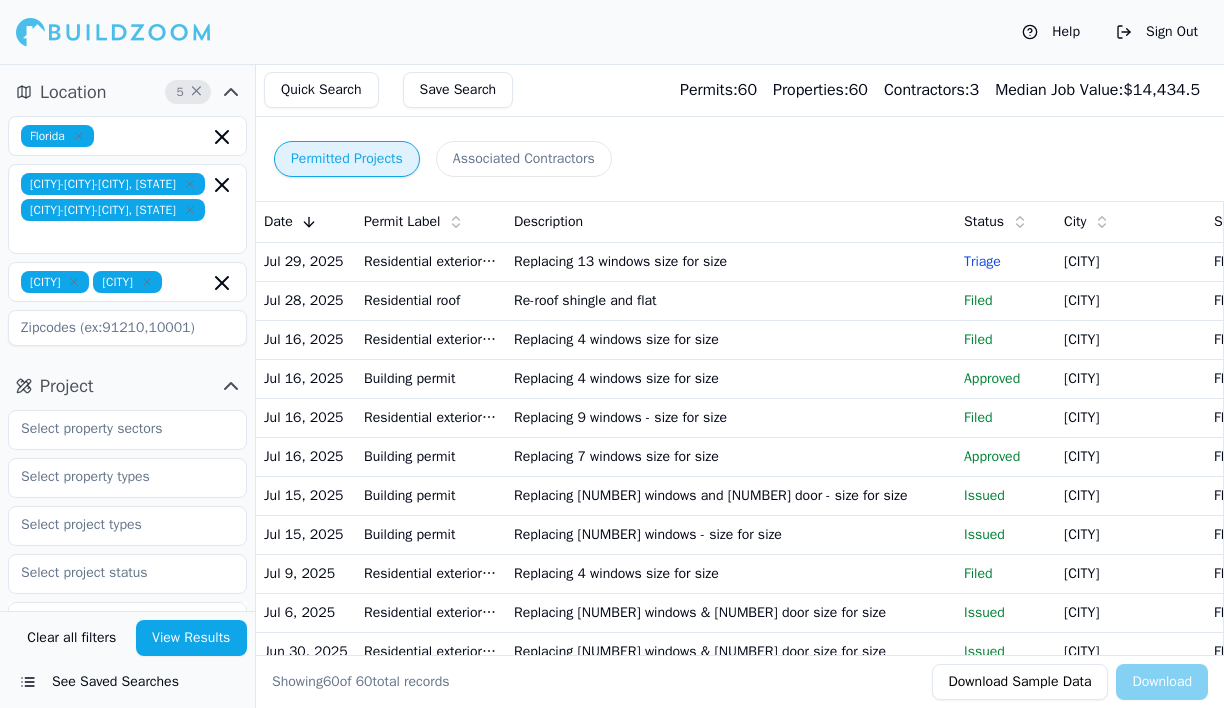 click on "Re-roof shingle and flat" at bounding box center (731, 300) 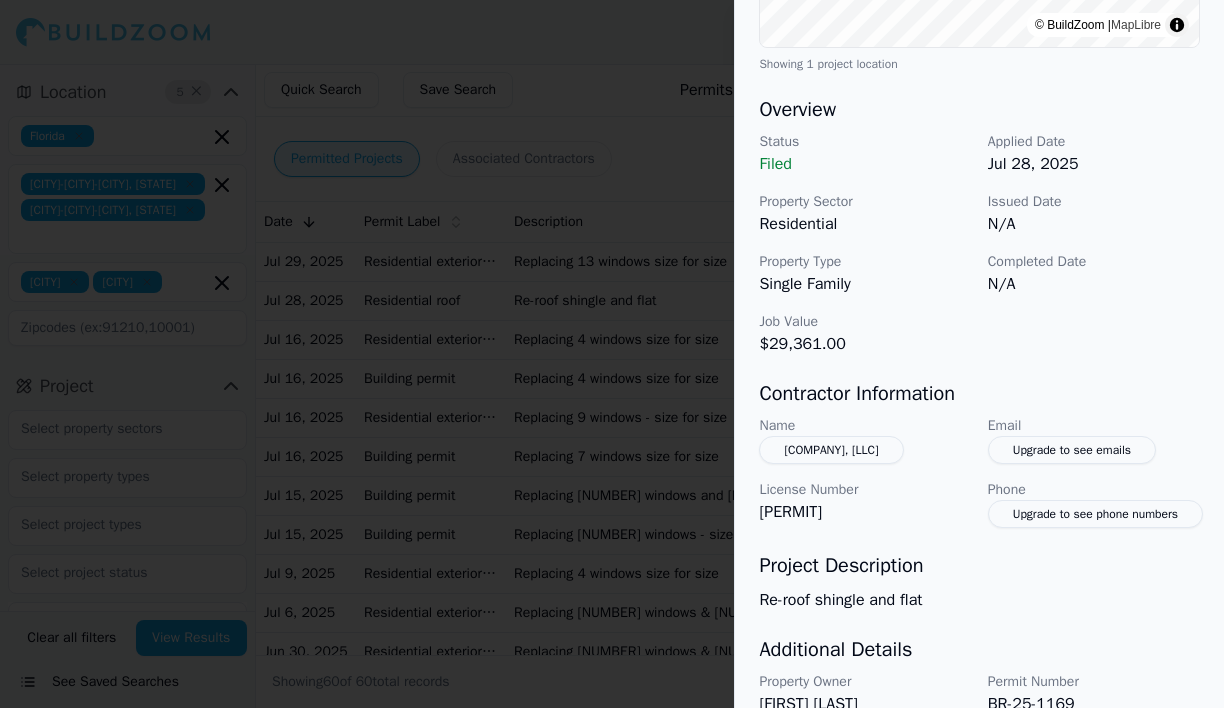 scroll, scrollTop: 625, scrollLeft: 0, axis: vertical 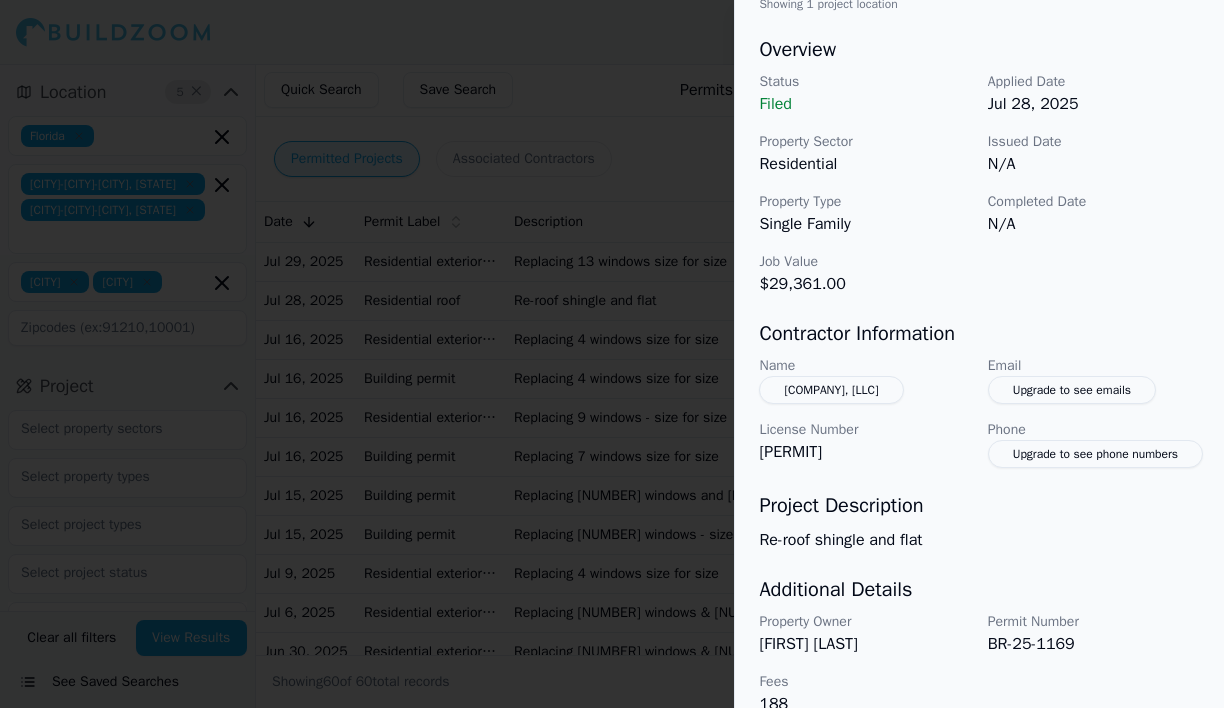 click on "BR-25-1169" at bounding box center (1094, 644) 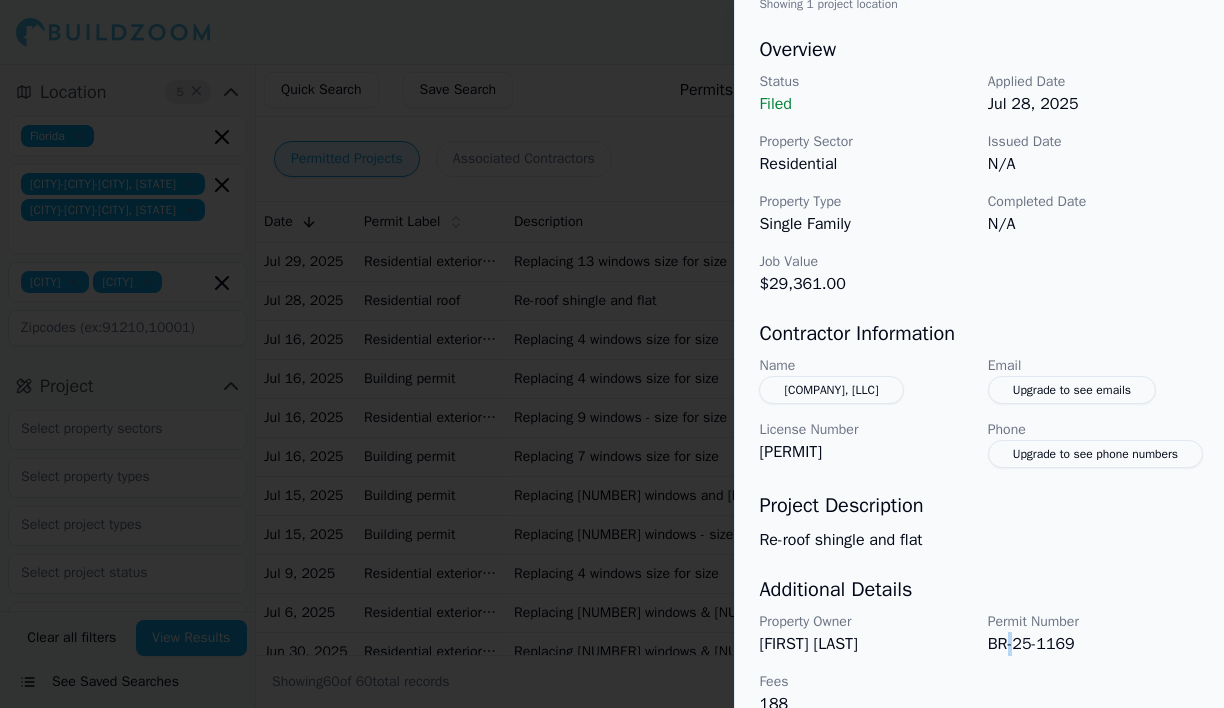 click on "BR-25-1169" at bounding box center [1094, 644] 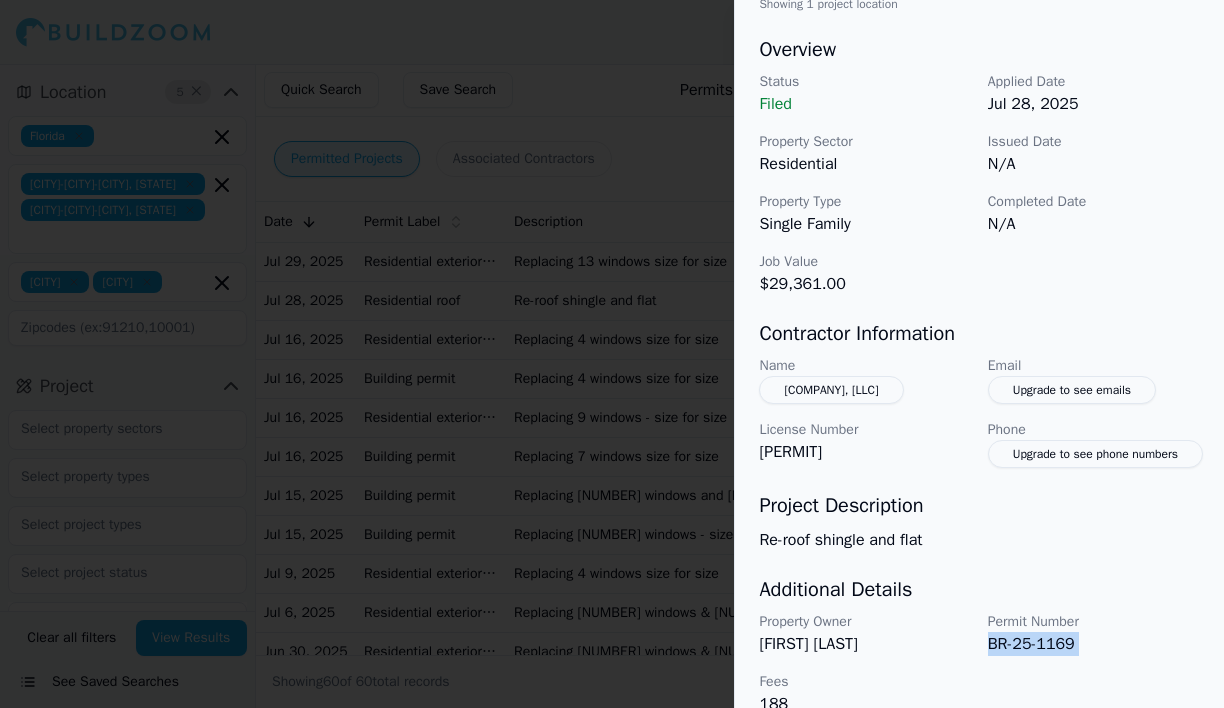 click on "BR-25-1169" at bounding box center [1094, 644] 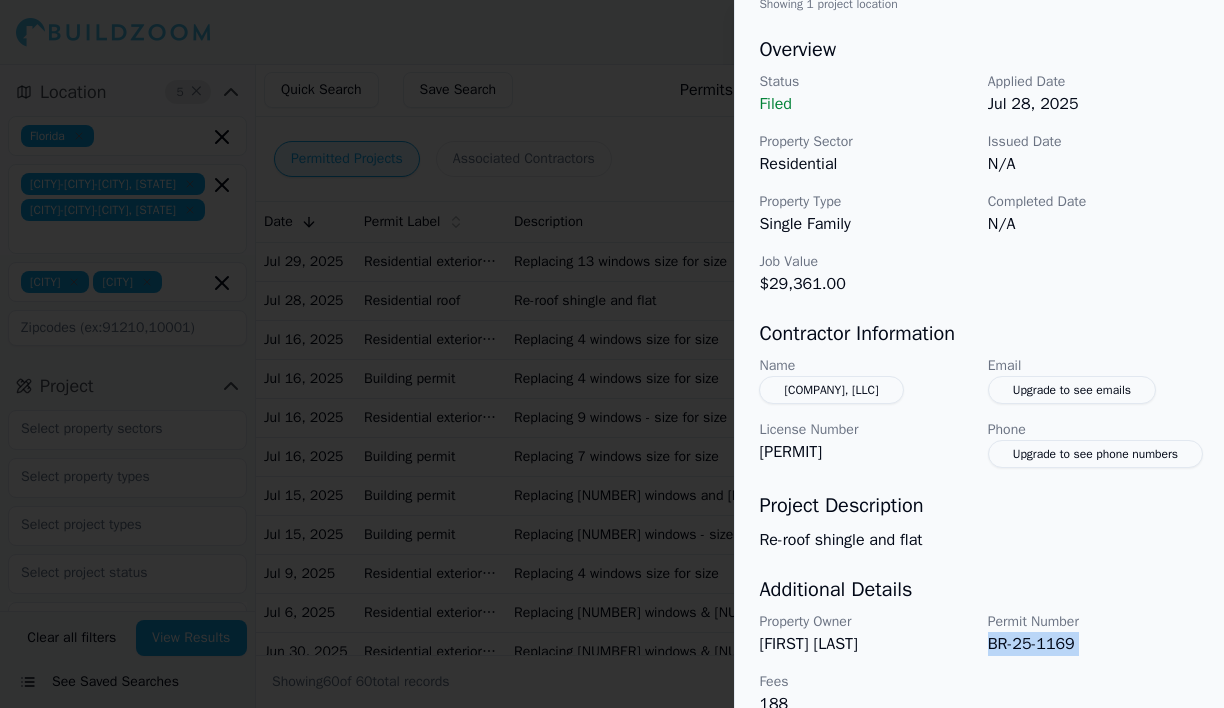 copy on "BR-25-1169" 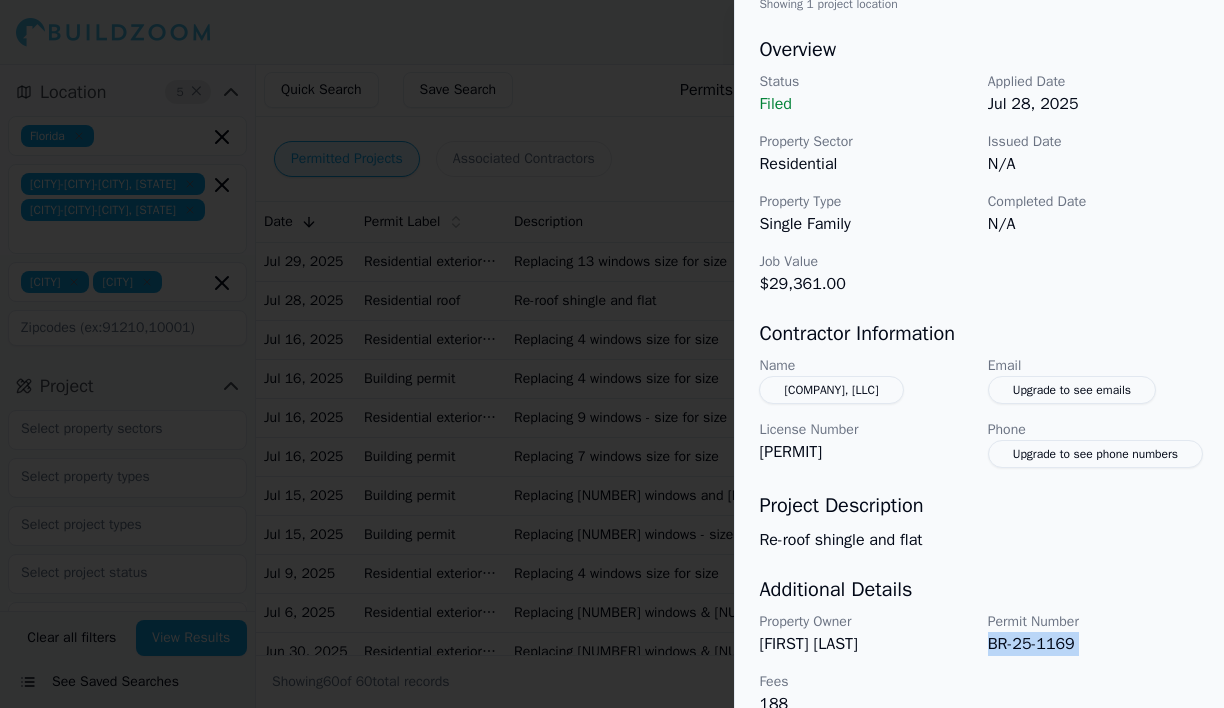 click at bounding box center (612, 354) 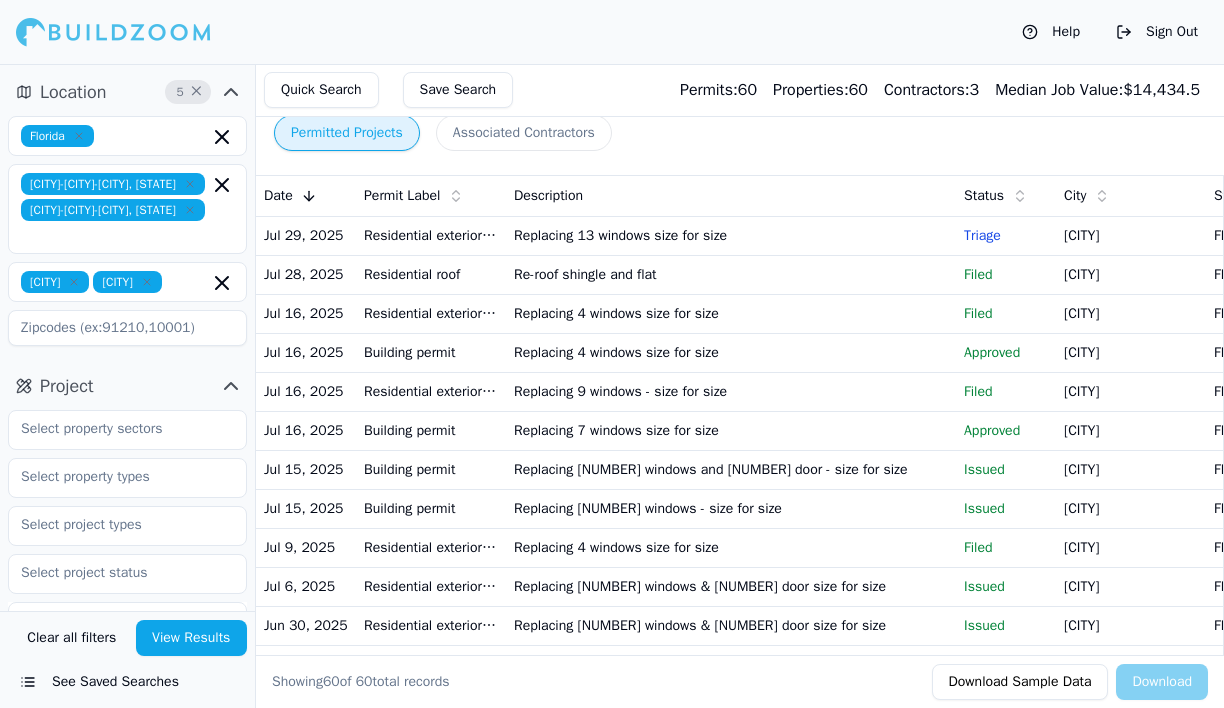 scroll, scrollTop: 16, scrollLeft: 0, axis: vertical 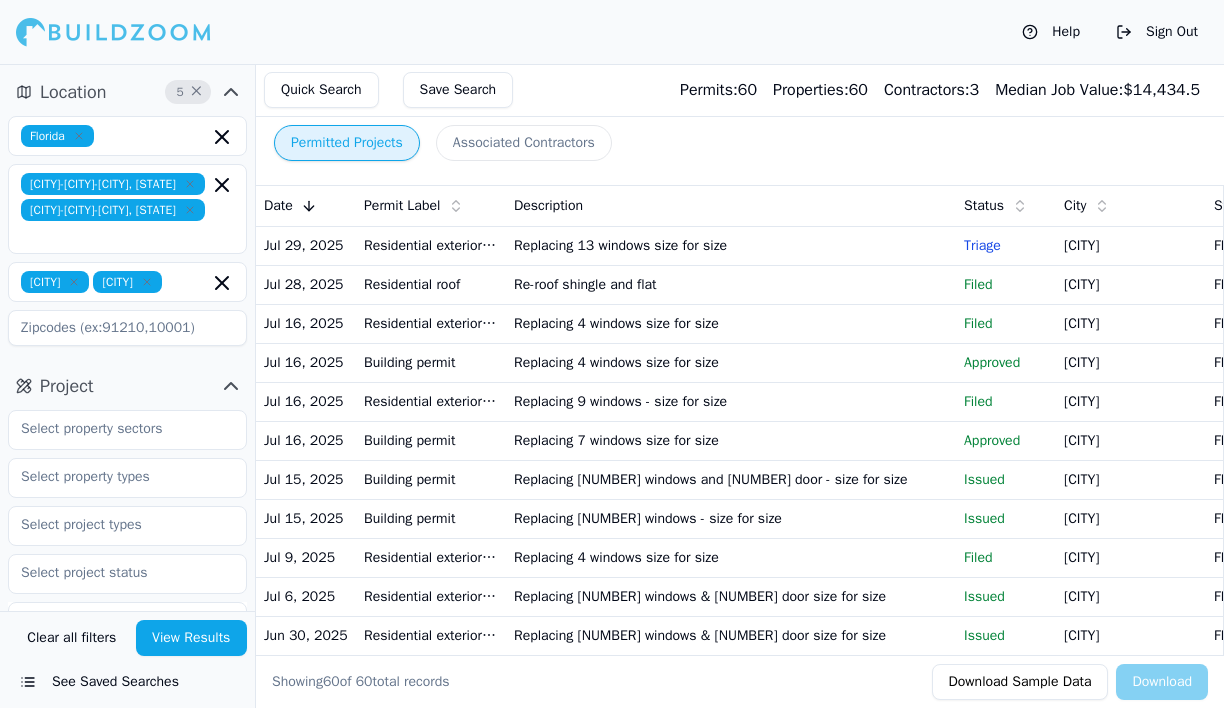 click on "Residential exterior alteration" at bounding box center [431, 401] 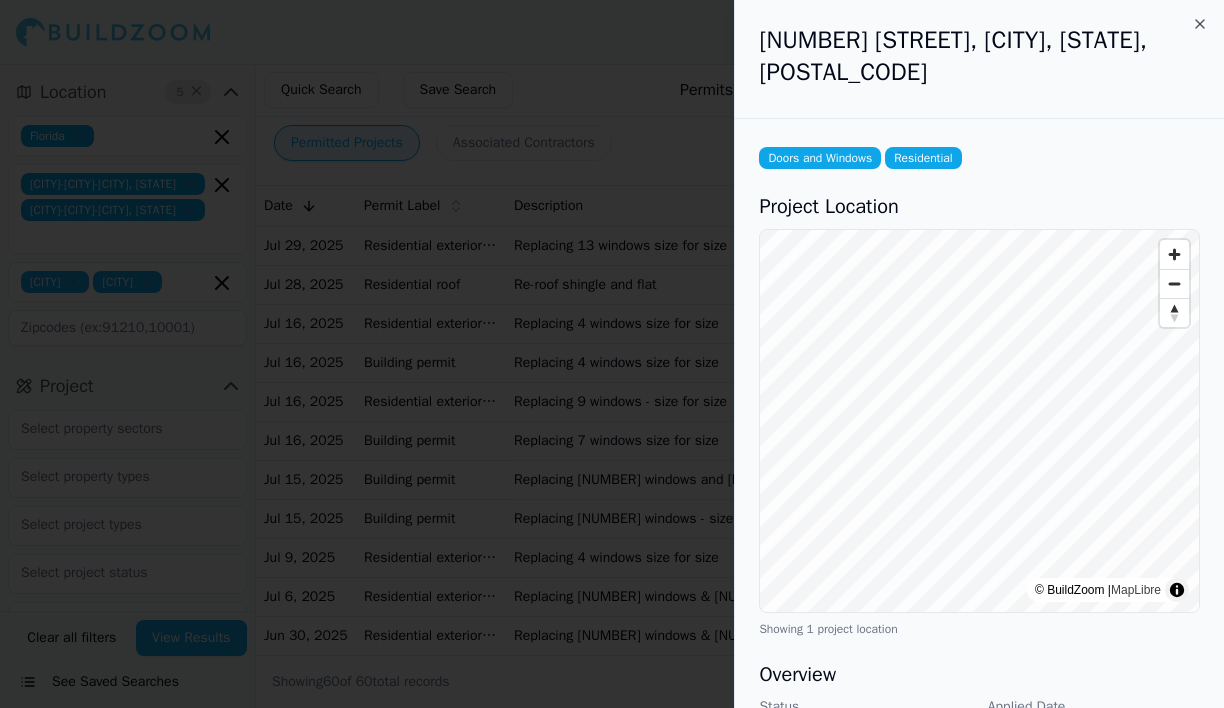 scroll, scrollTop: 625, scrollLeft: 0, axis: vertical 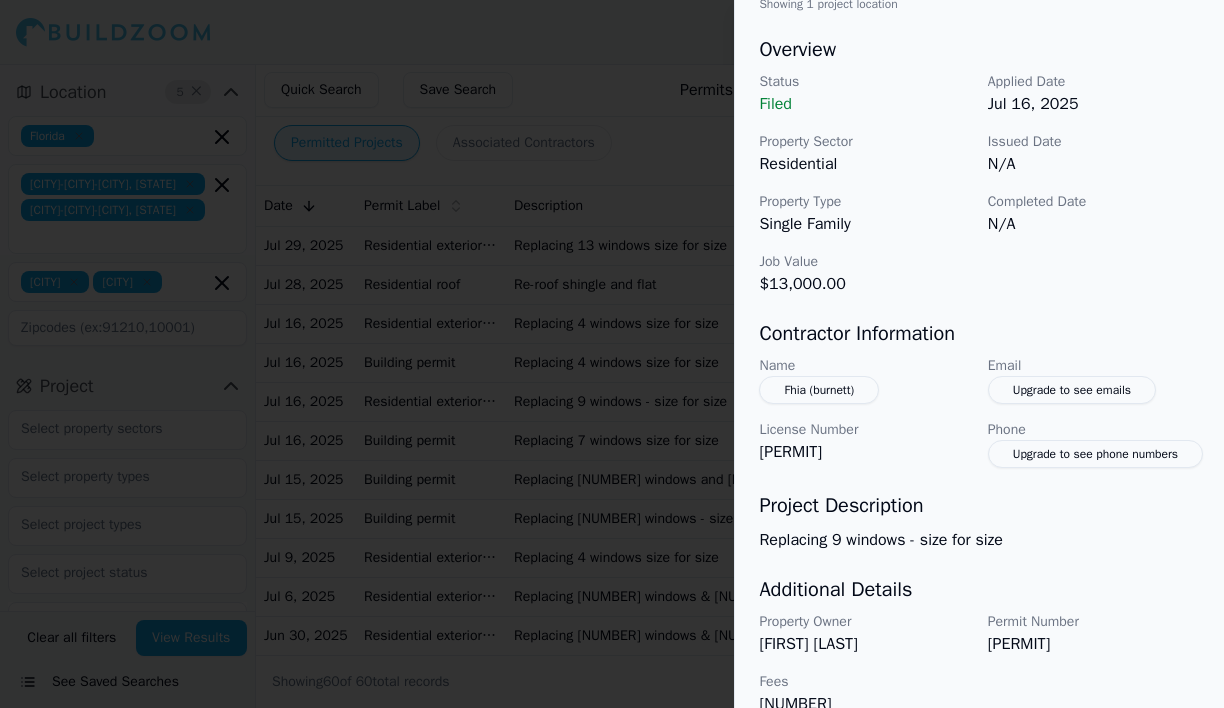 click on "[PERMIT]" at bounding box center [1094, 644] 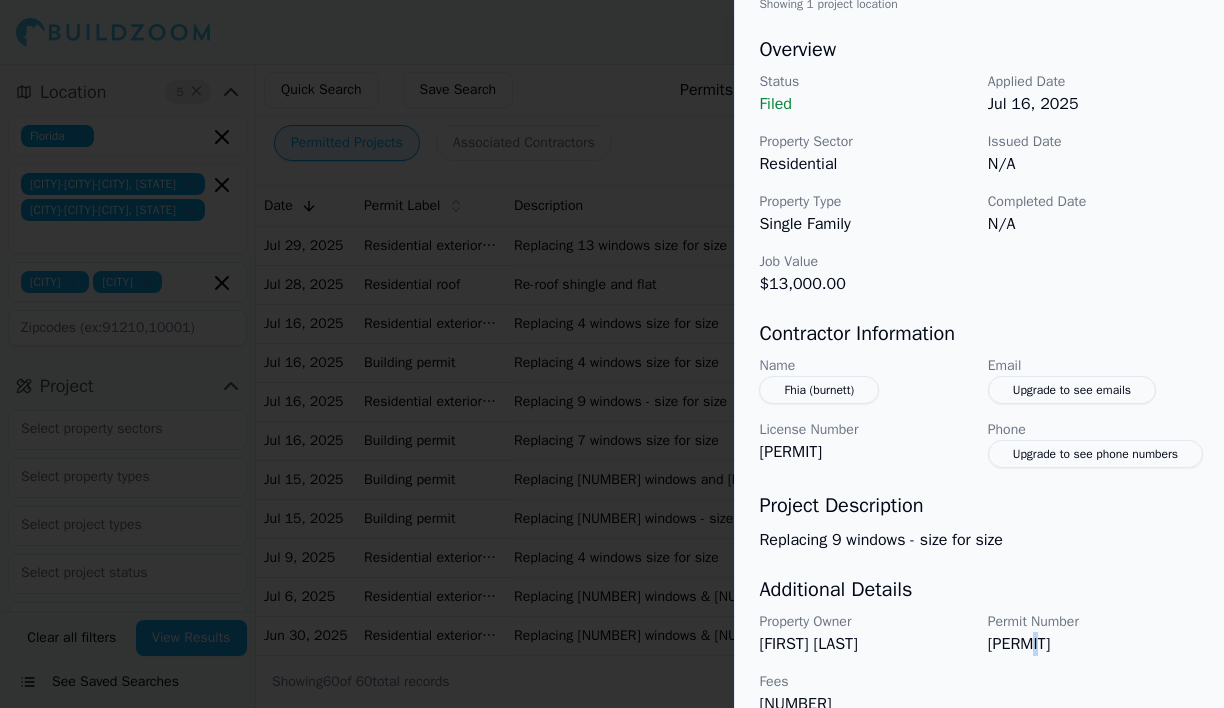 click on "[PERMIT]" at bounding box center (1094, 644) 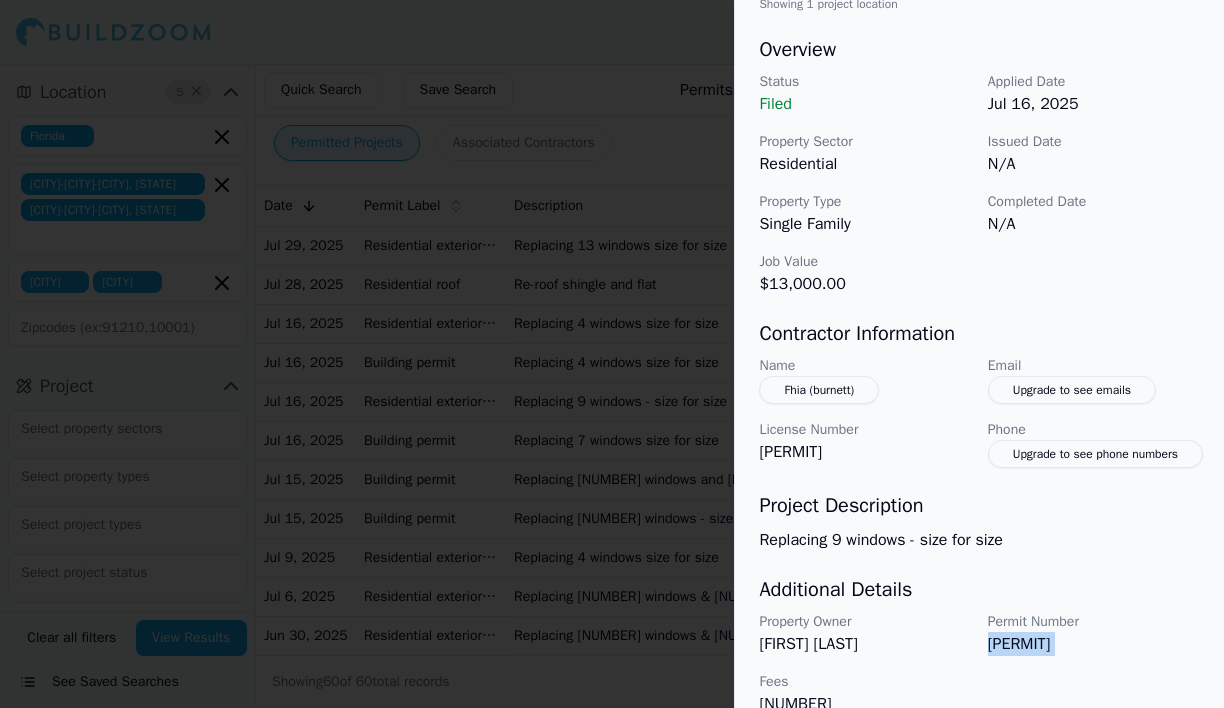 click on "[PERMIT]" at bounding box center [1094, 644] 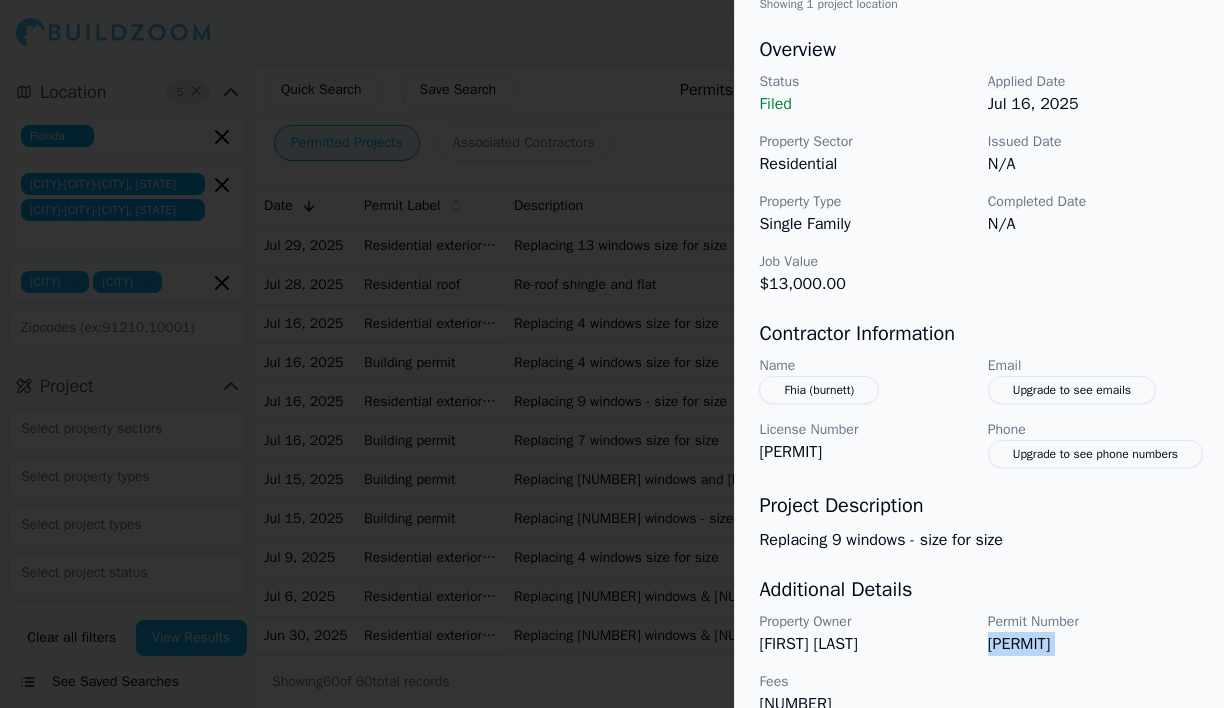 copy on "[PERMIT]" 